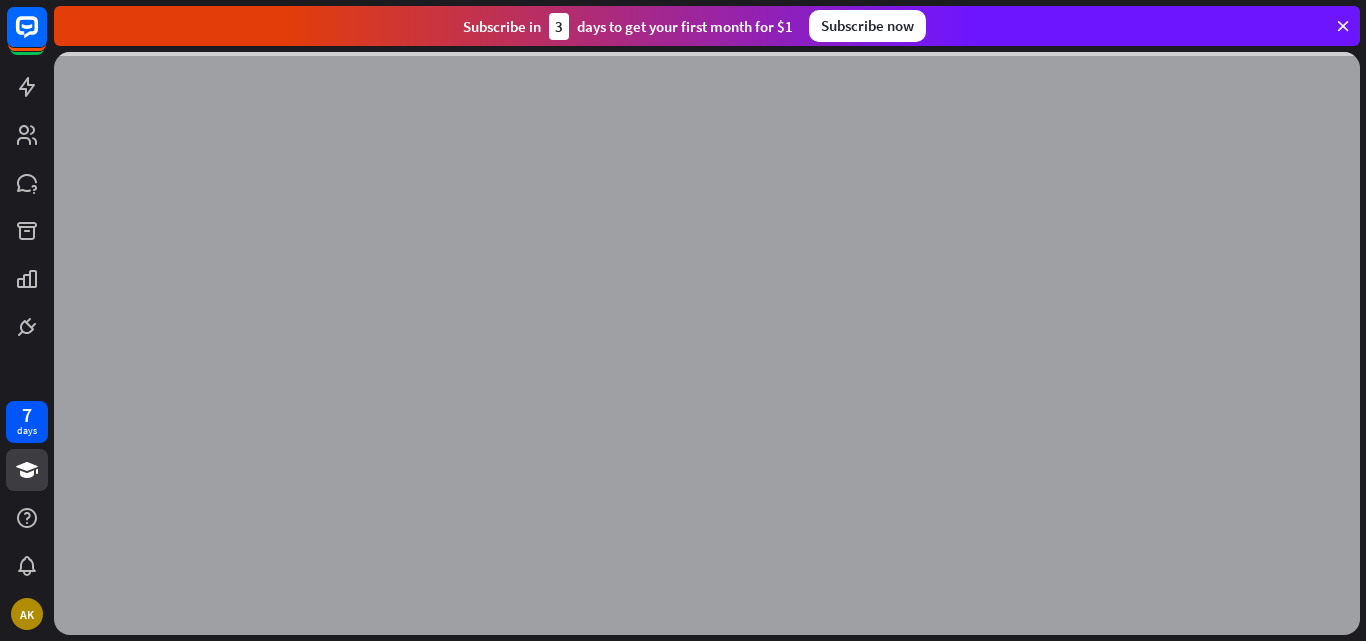 scroll, scrollTop: 0, scrollLeft: 0, axis: both 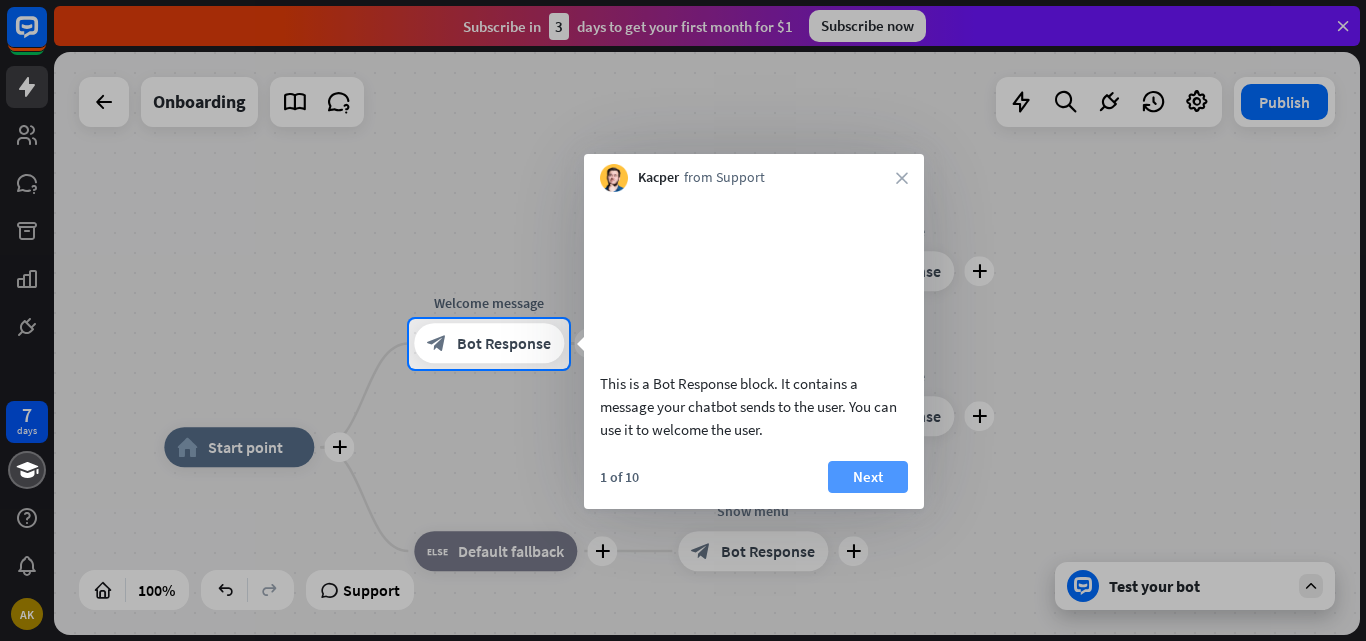 click on "Next" at bounding box center [868, 477] 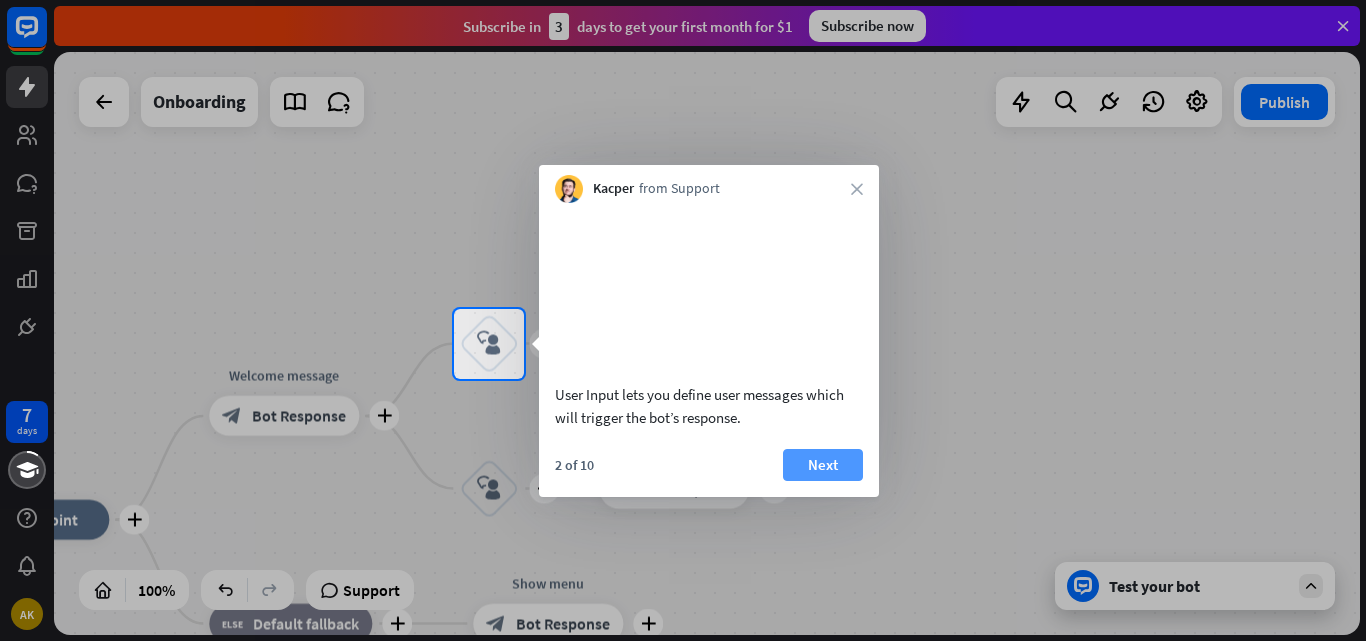 click on "Next" at bounding box center (823, 465) 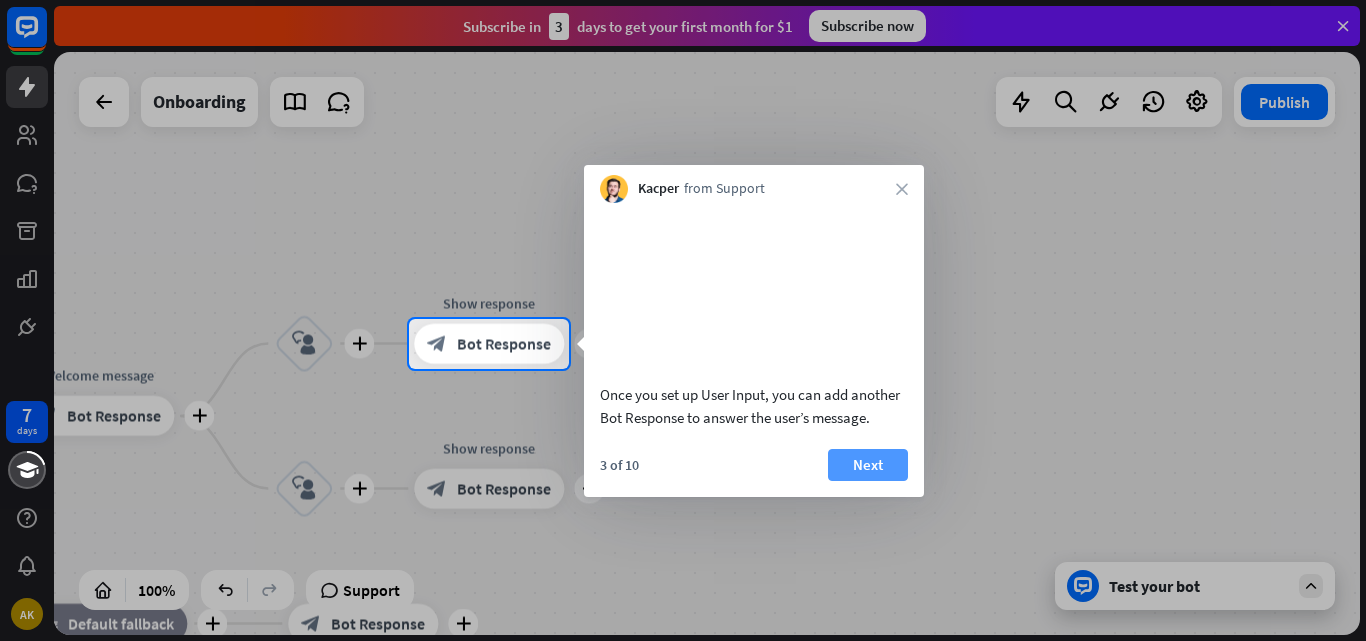 click on "Next" at bounding box center [868, 465] 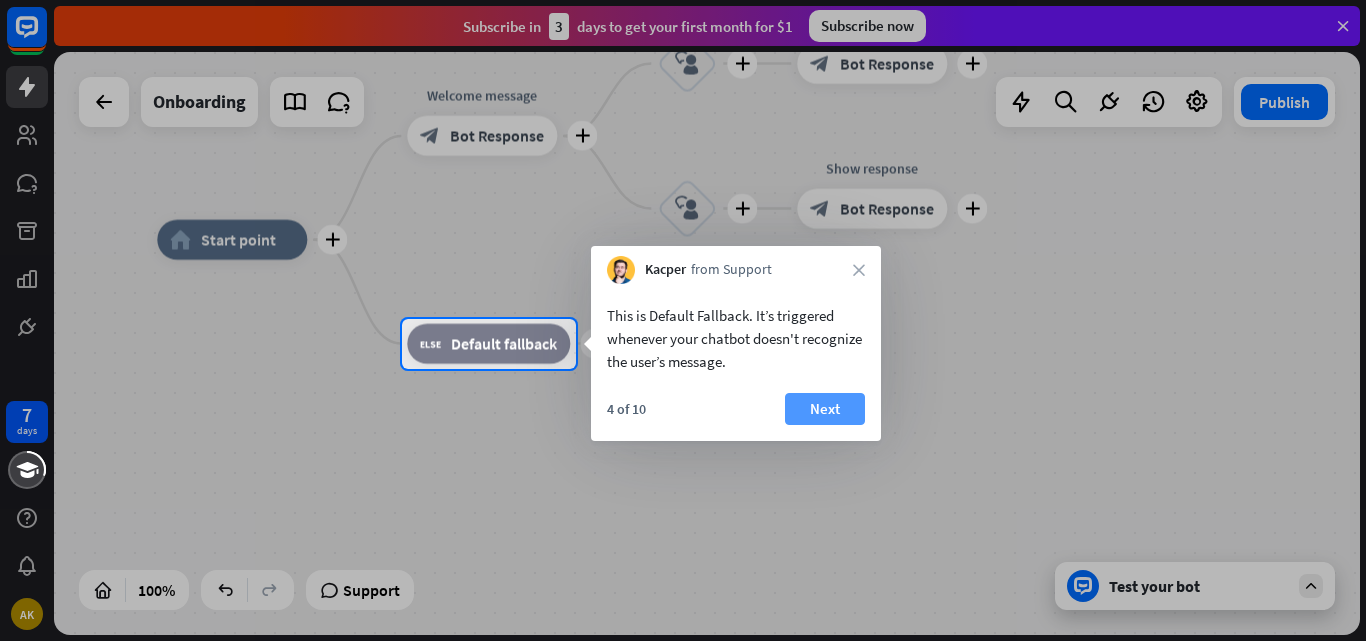 click on "Next" at bounding box center [825, 409] 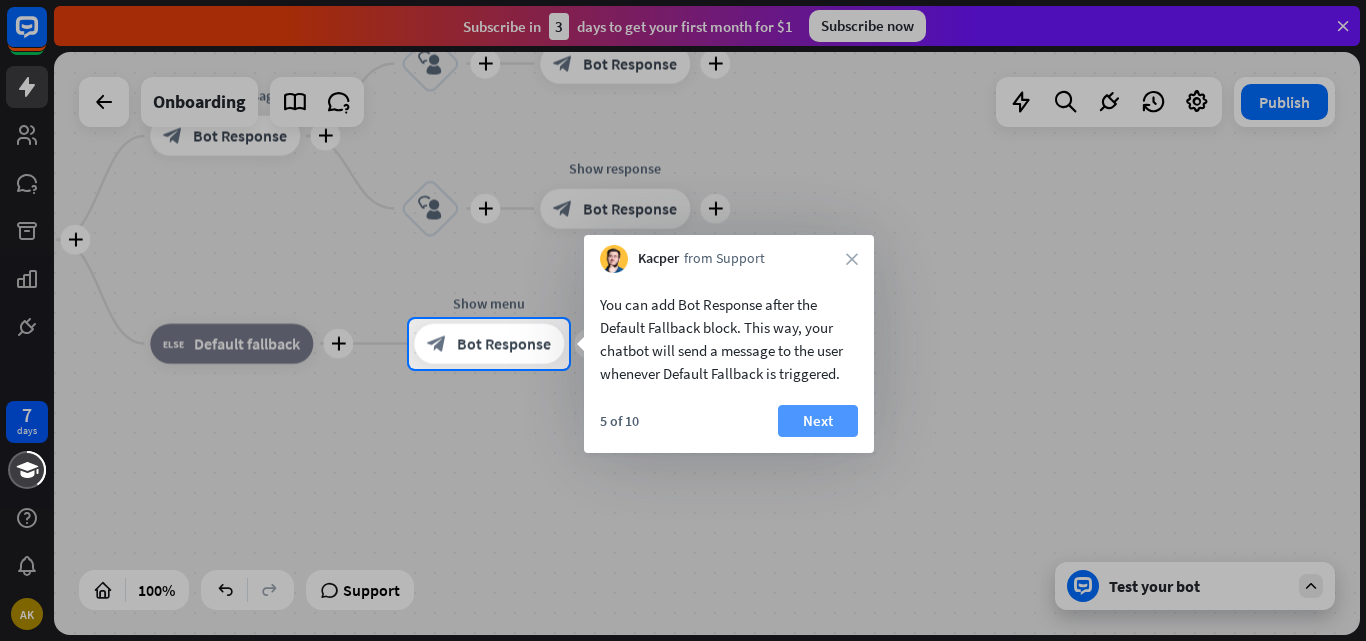 click on "Next" at bounding box center [818, 421] 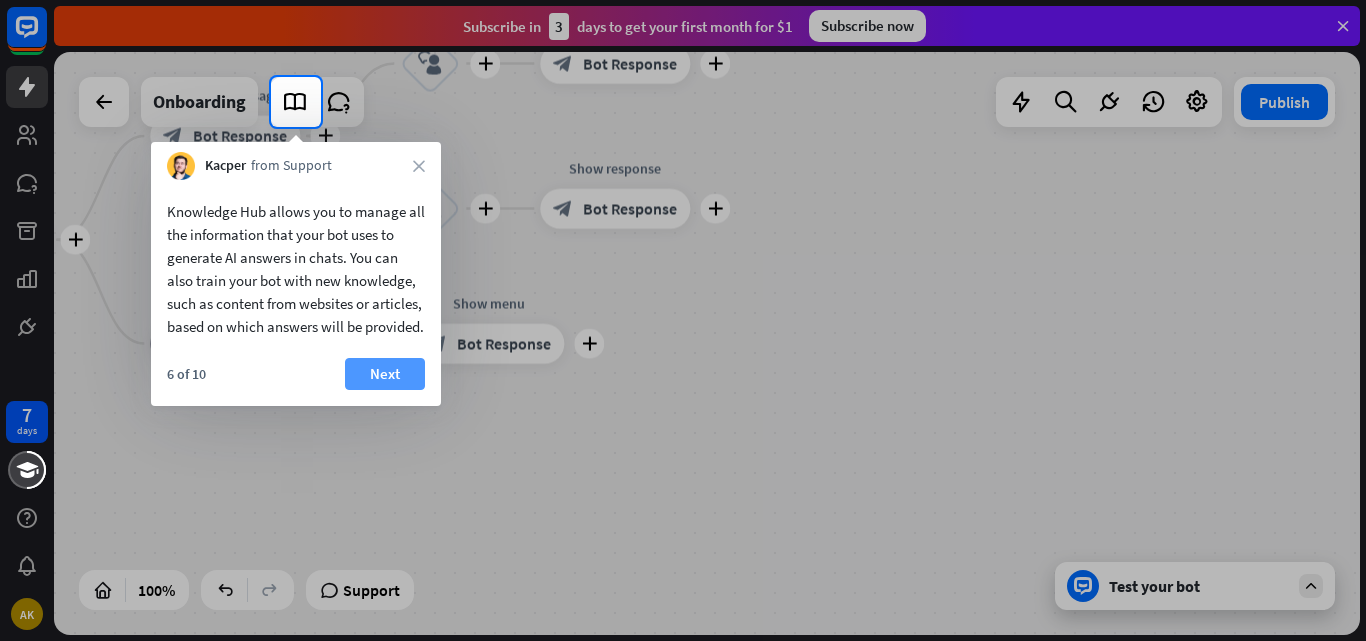click on "Next" at bounding box center [385, 374] 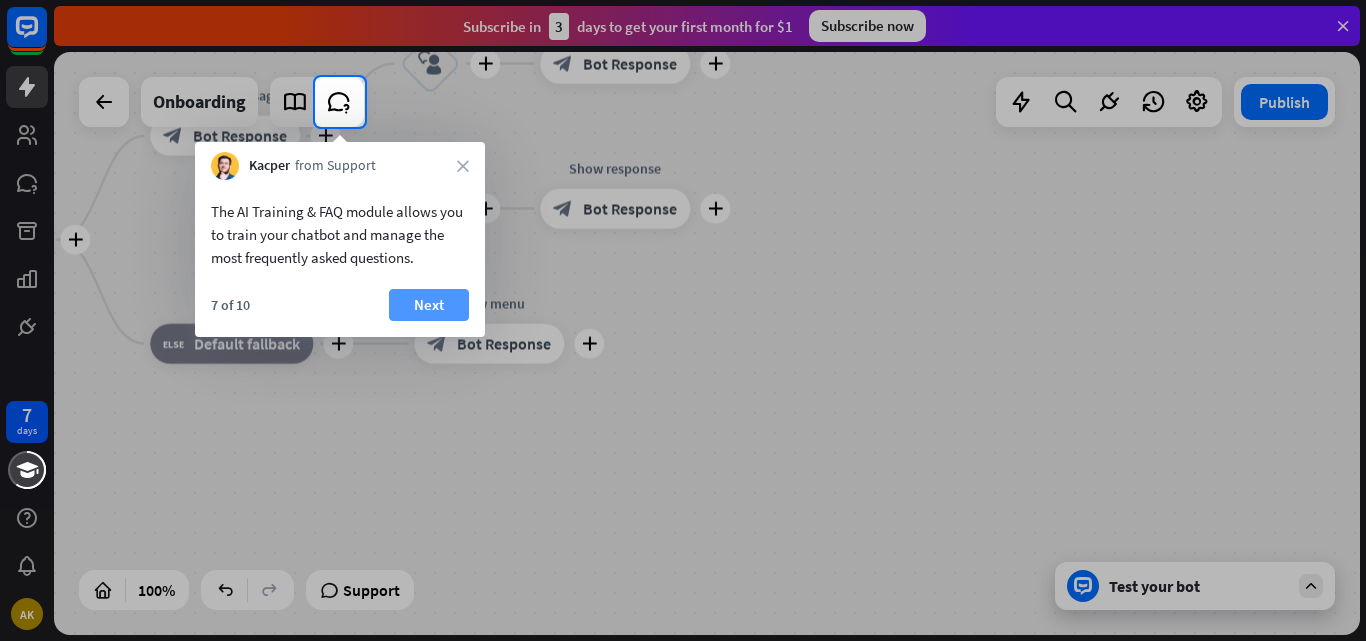 click on "Next" at bounding box center [429, 305] 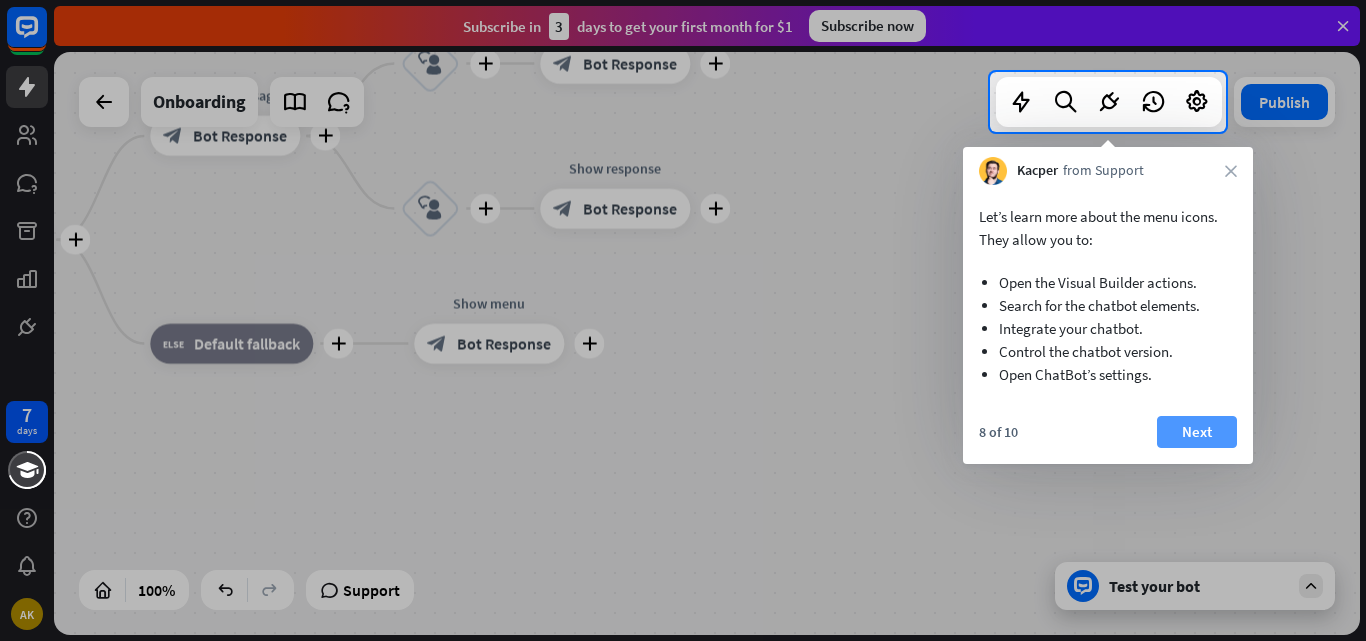 click on "Next" at bounding box center [1197, 432] 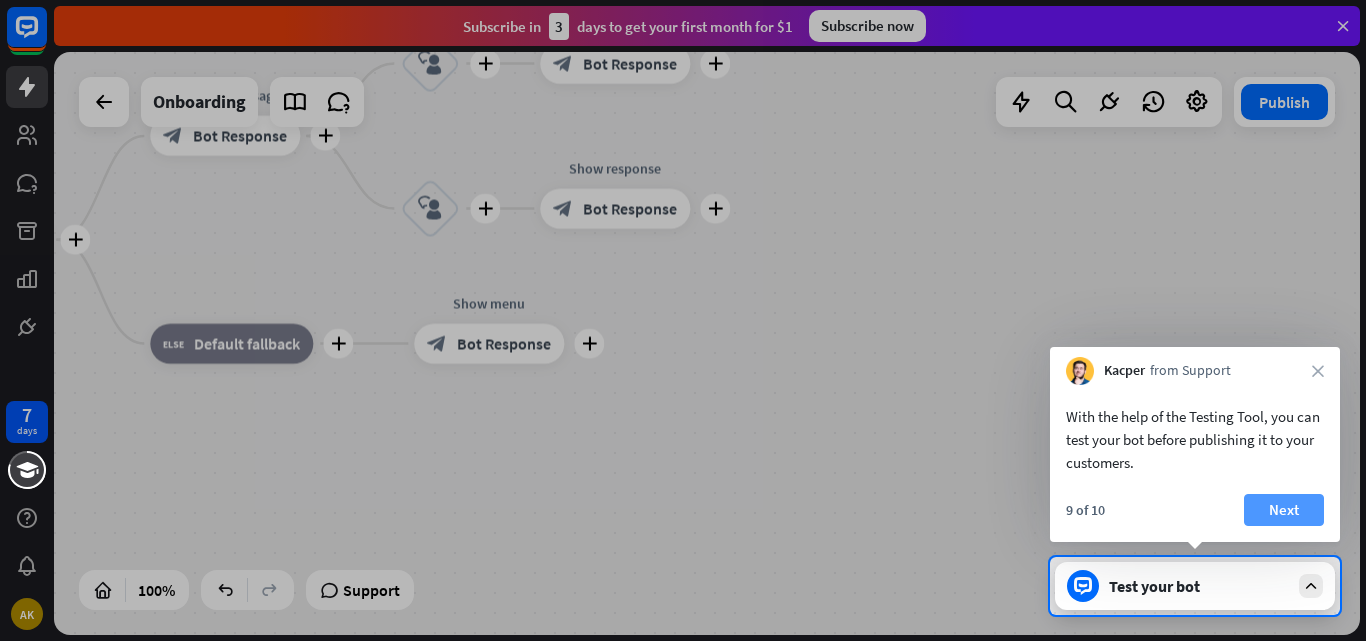 click on "Next" at bounding box center [1284, 510] 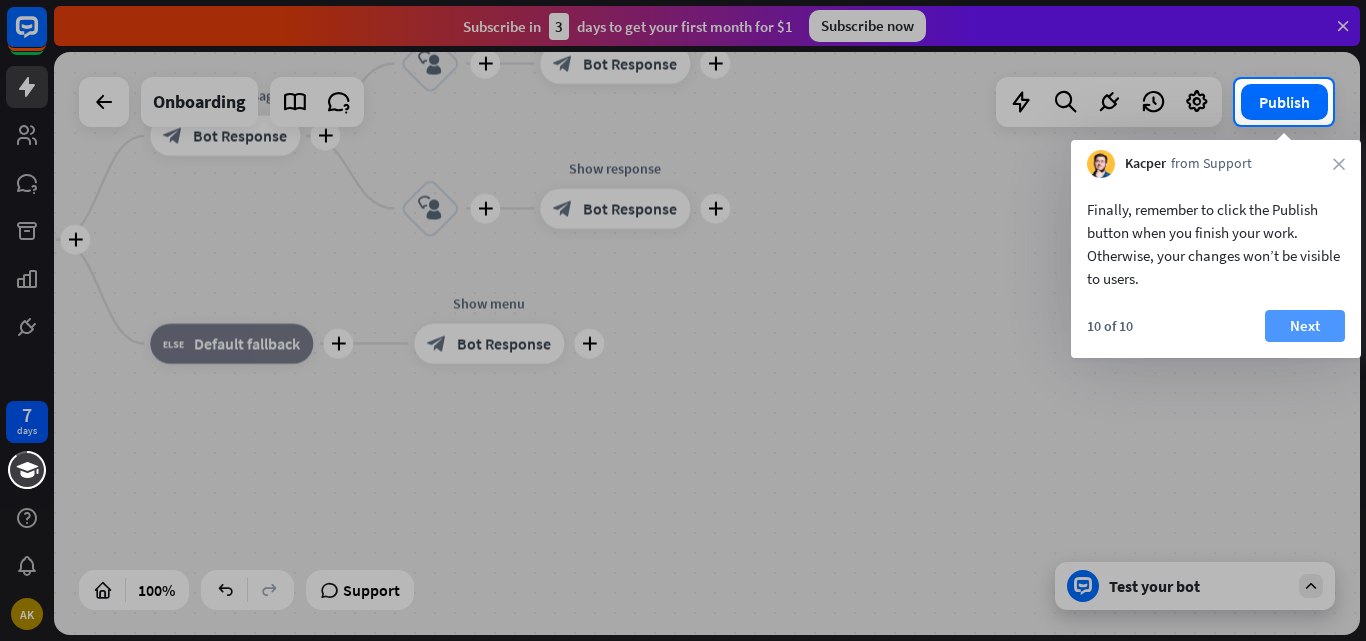 click on "Next" at bounding box center [1305, 326] 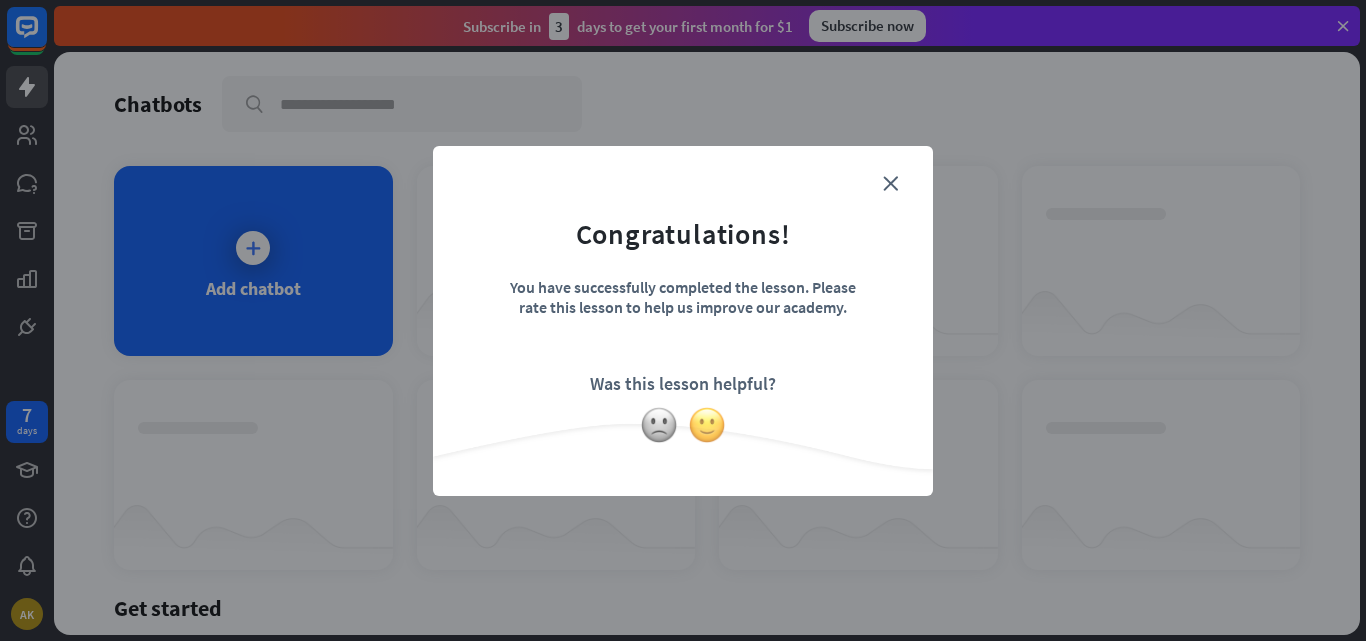 click at bounding box center [707, 425] 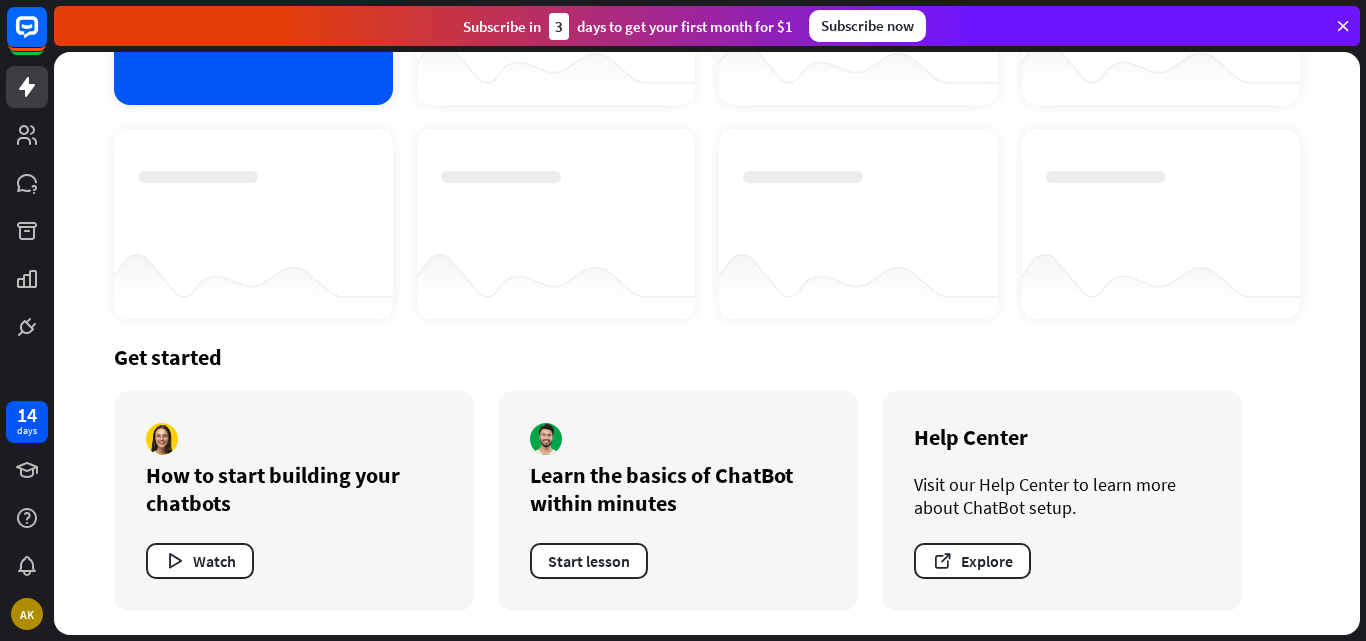 scroll, scrollTop: 0, scrollLeft: 0, axis: both 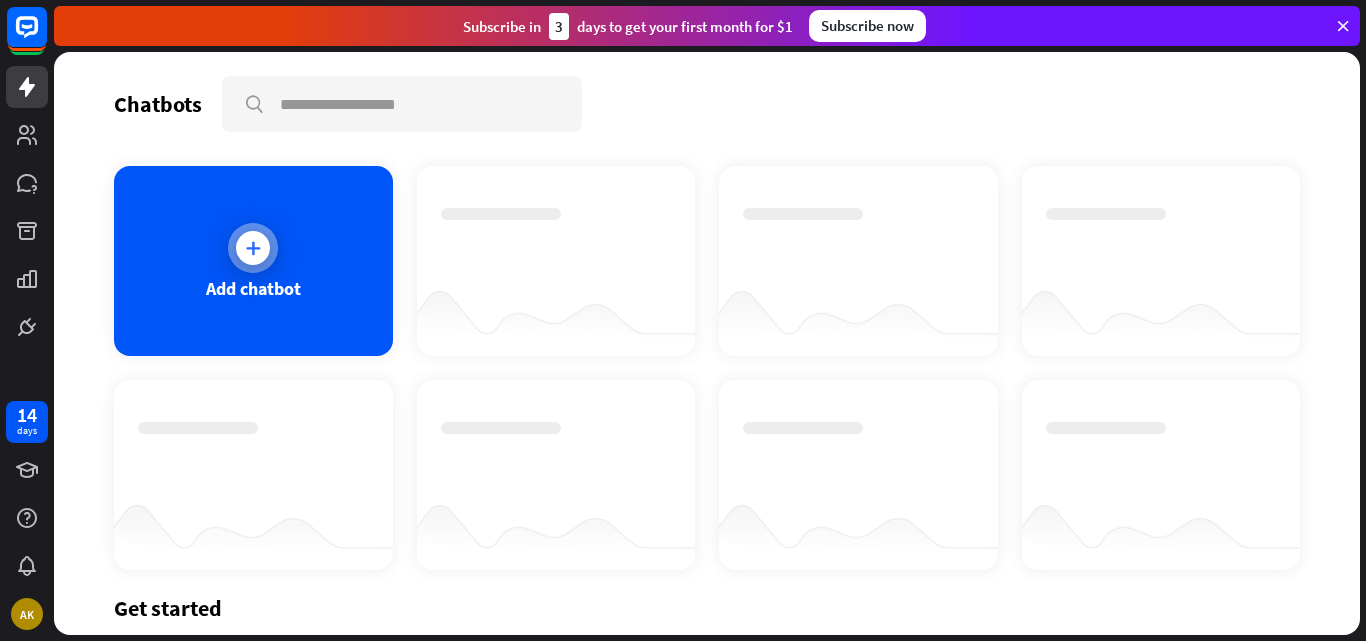 click at bounding box center (253, 248) 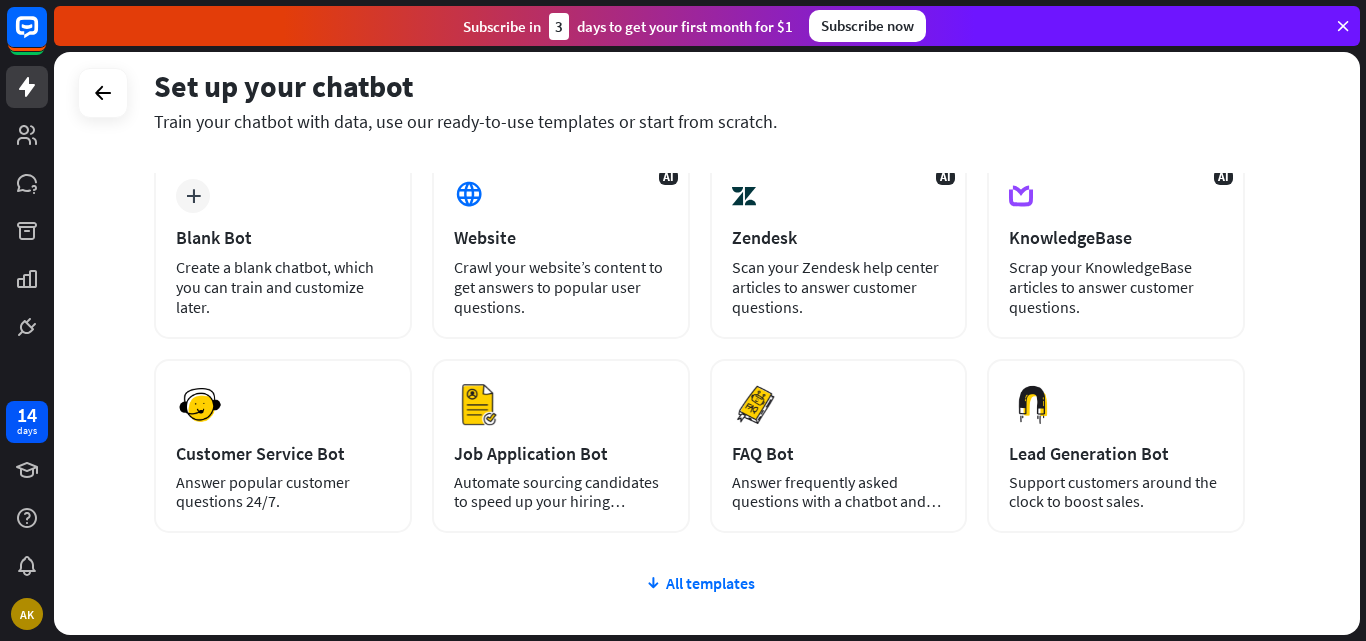 scroll, scrollTop: 157, scrollLeft: 0, axis: vertical 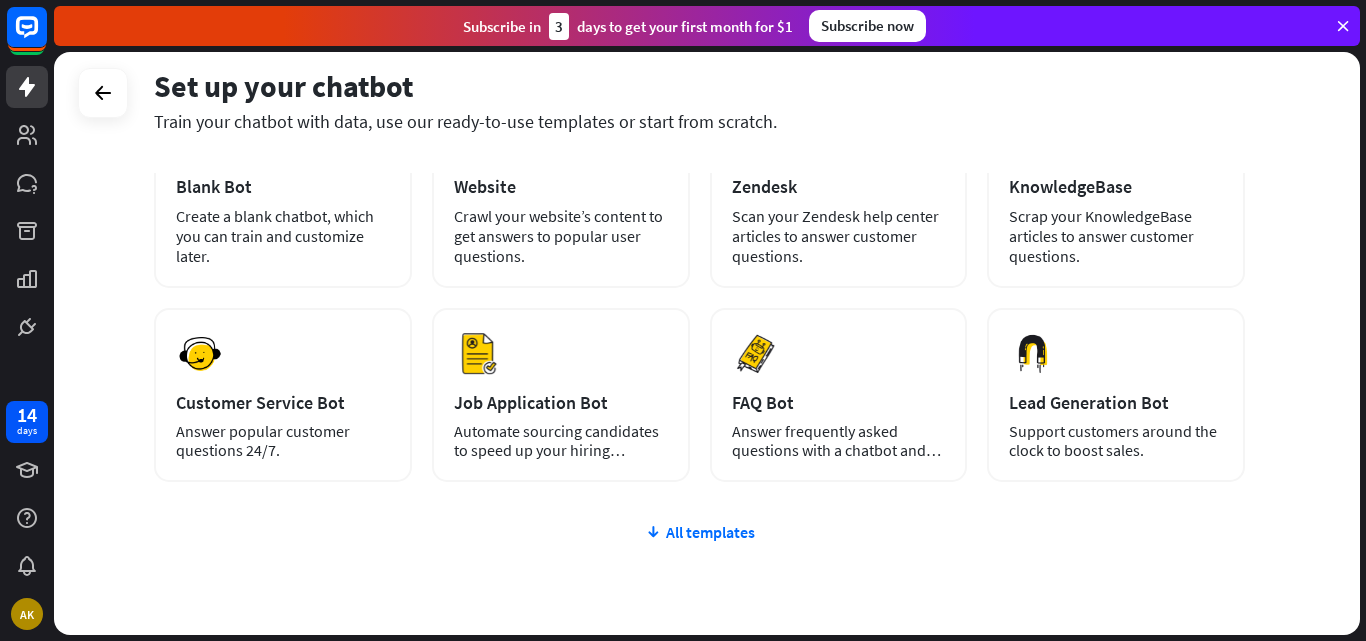 click on "plus   Blank Bot
Create a blank chatbot, which you can train and
customize later.
AI     Website
Crawl your website’s content to get answers to
popular user questions.
AI               Zendesk
Scan your Zendesk help center articles to answer
customer questions.
AI         KnowledgeBase
Scrap your KnowledgeBase articles to answer customer
questions.
[GEOGRAPHIC_DATA]
Customer Service Bot
Answer popular customer questions 24/7.
[GEOGRAPHIC_DATA]" at bounding box center (699, 294) 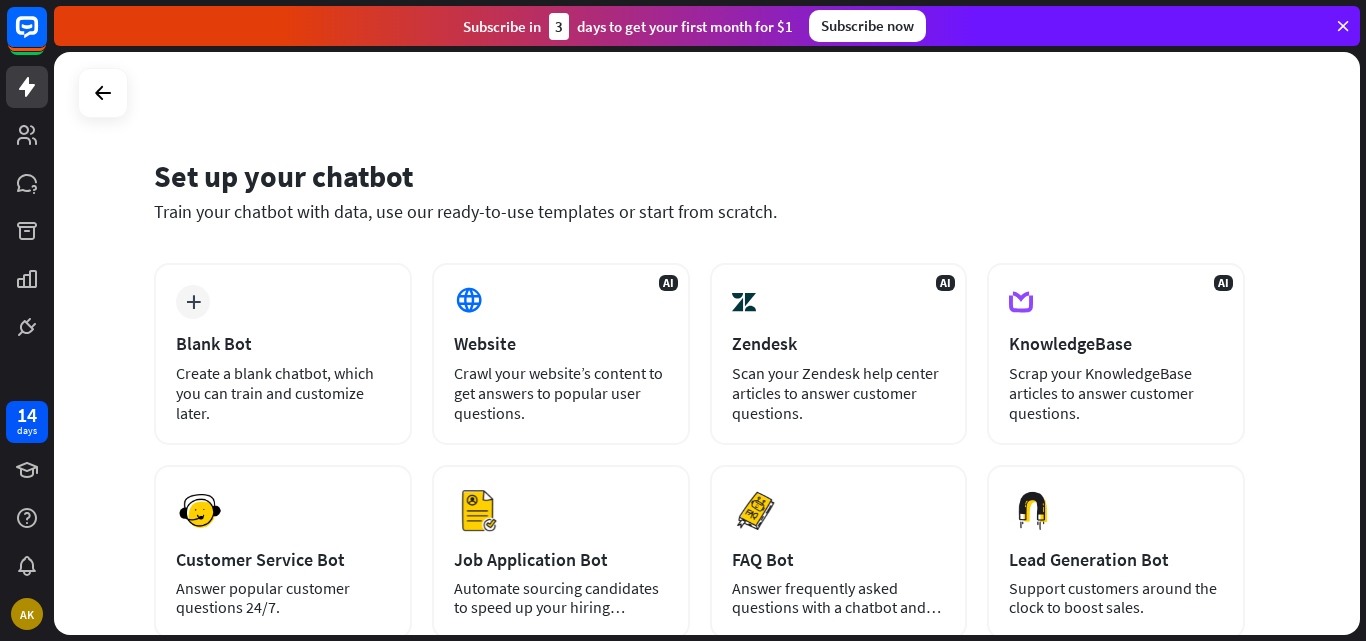 scroll, scrollTop: 129, scrollLeft: 0, axis: vertical 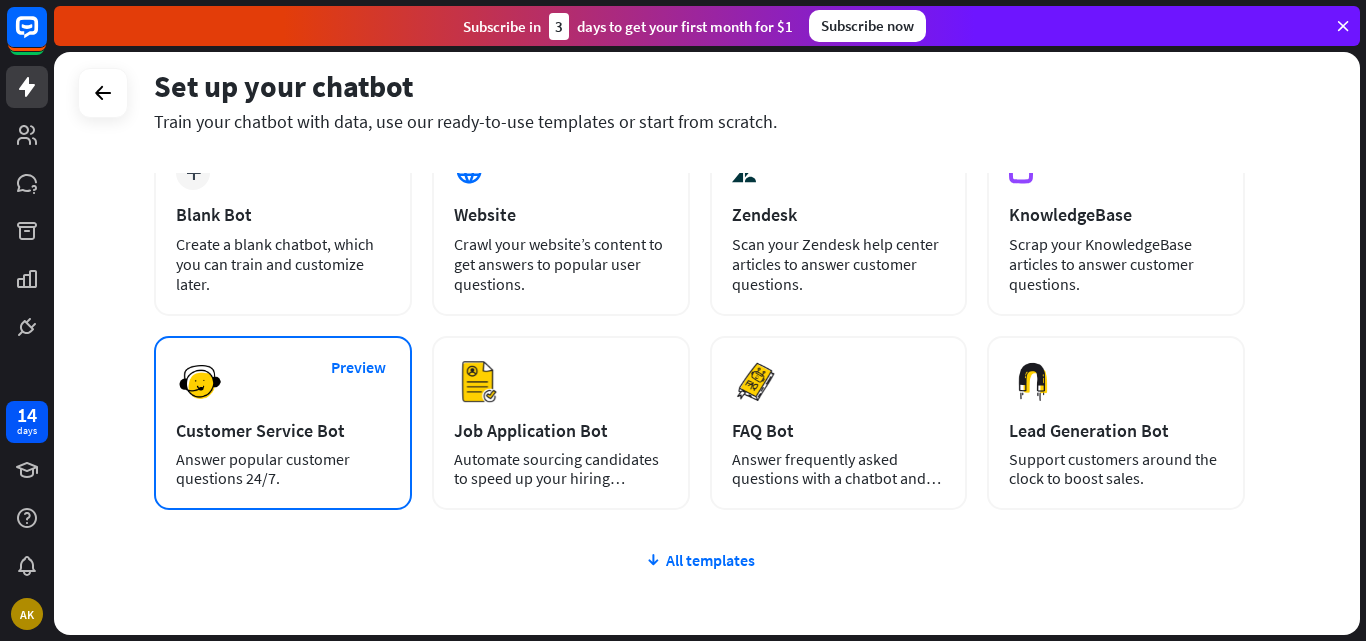 click on "Customer Service Bot" at bounding box center (283, 430) 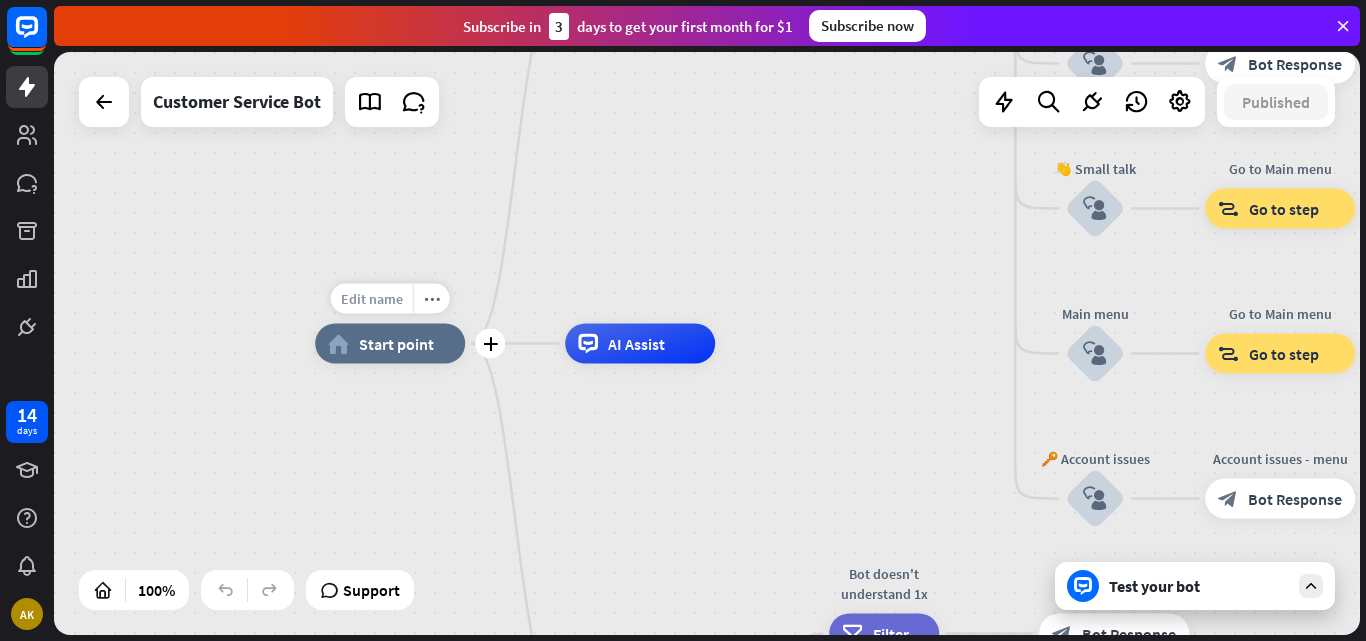 click on "Edit name" at bounding box center [372, 299] 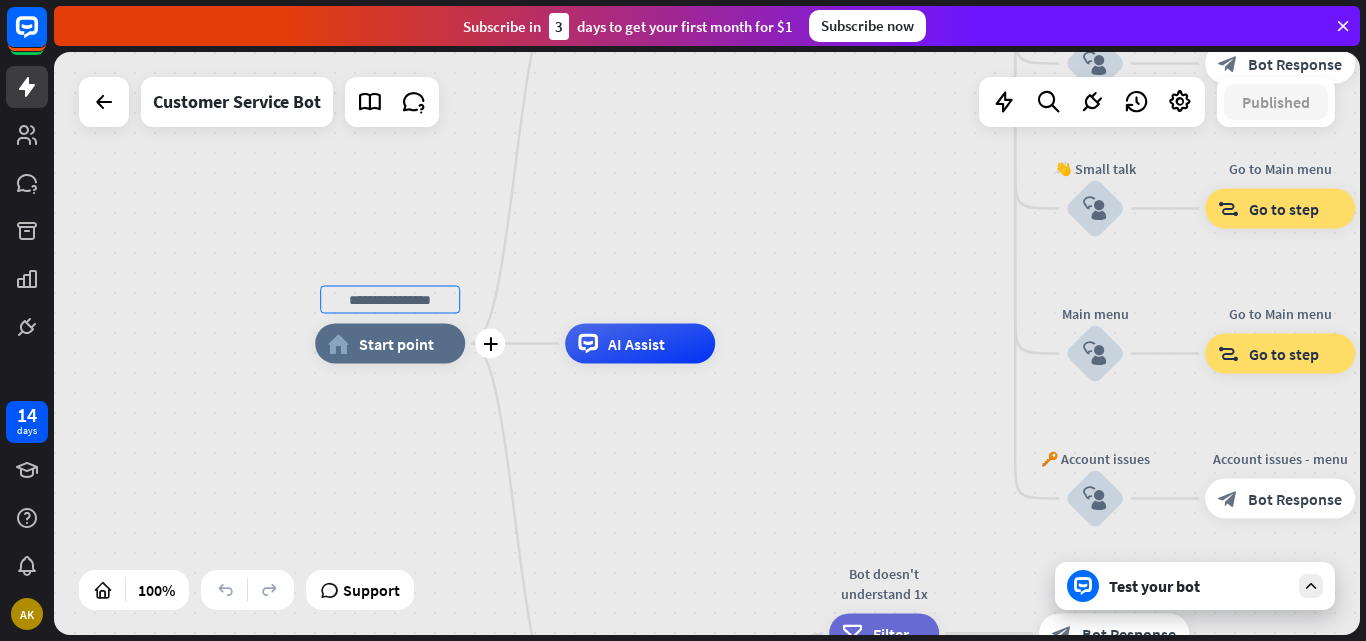 click at bounding box center [390, 300] 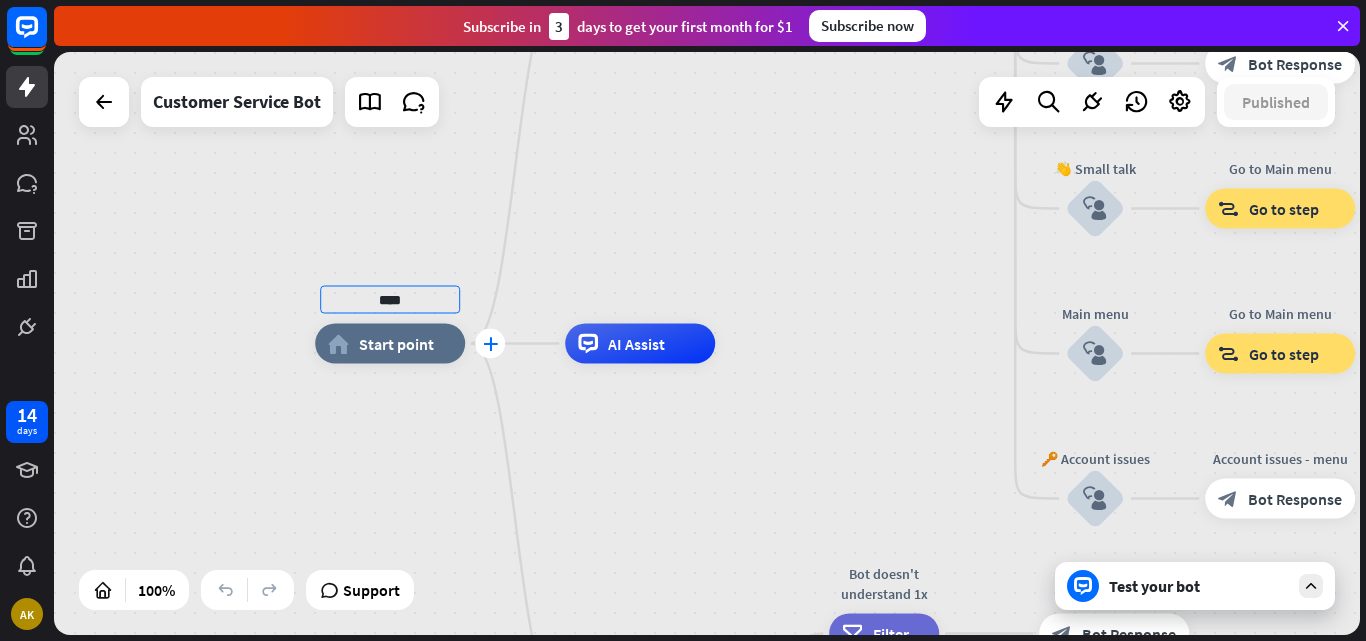 type on "****" 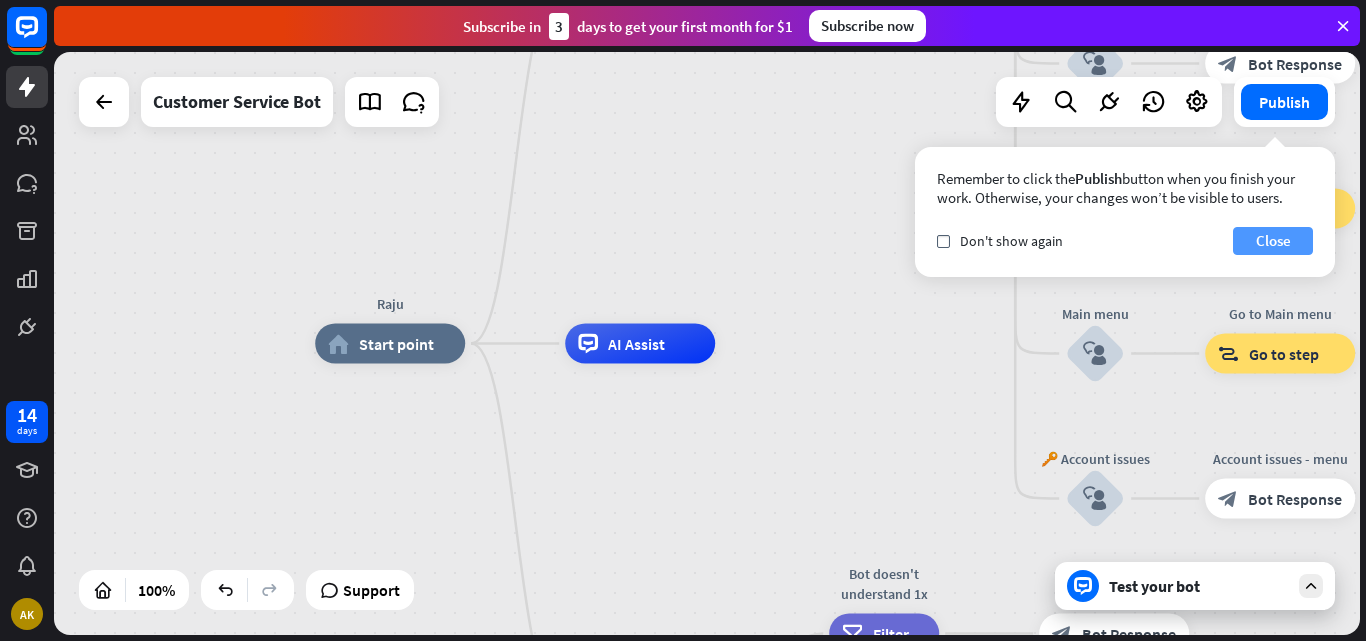 click on "Close" at bounding box center [1273, 241] 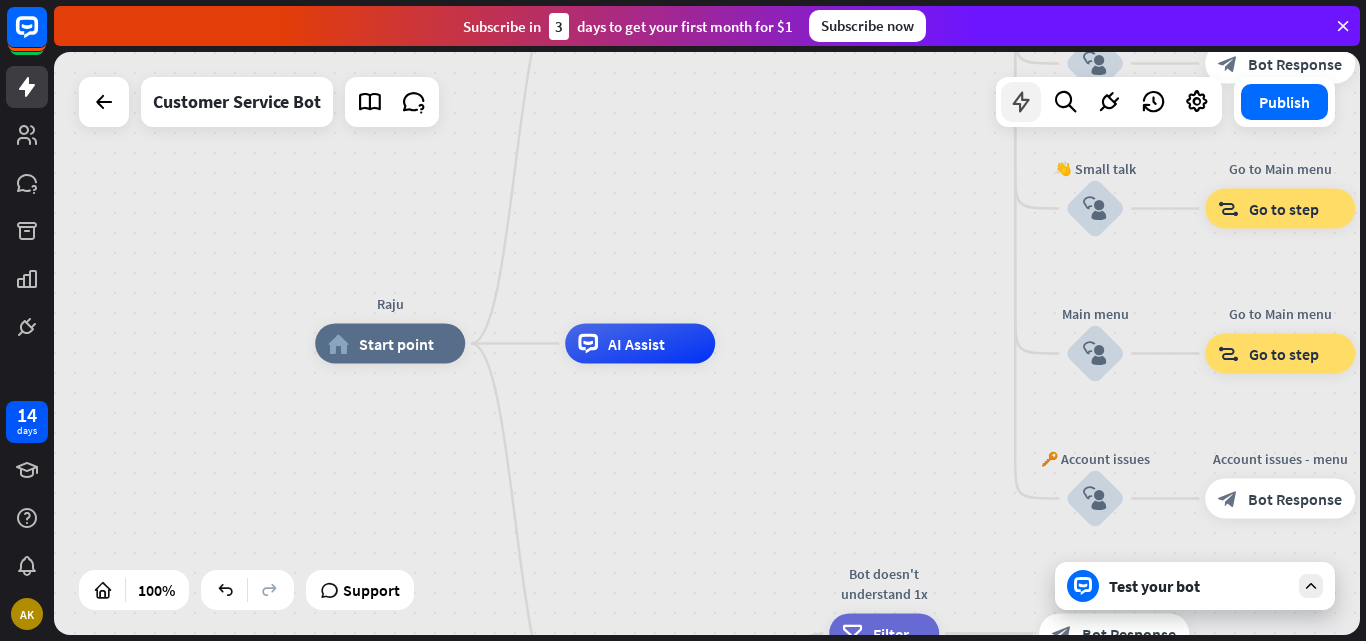 click at bounding box center (1021, 102) 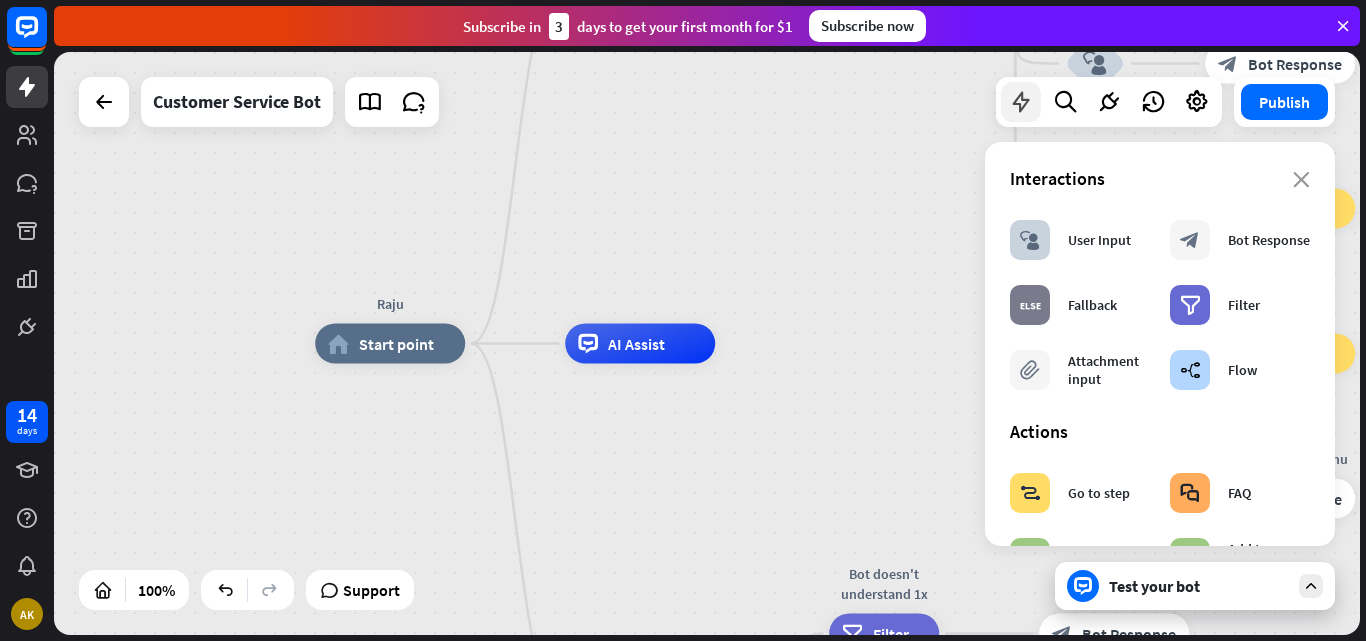 click at bounding box center (1021, 102) 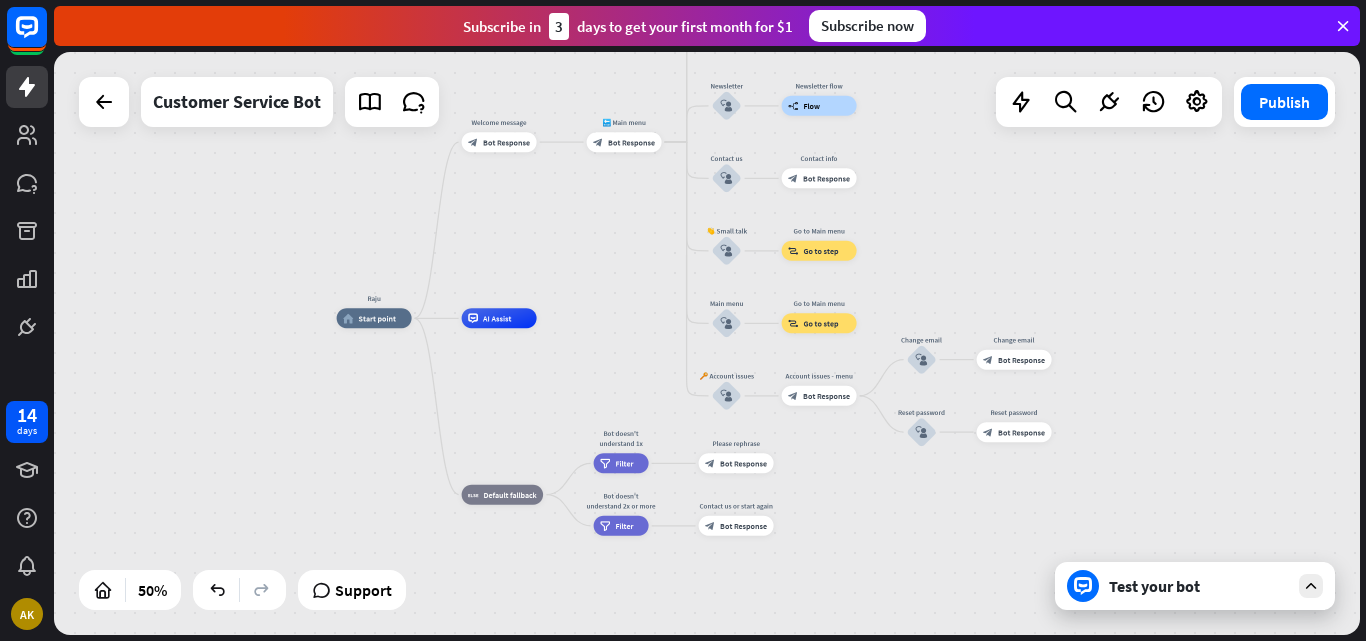 drag, startPoint x: 692, startPoint y: 337, endPoint x: 612, endPoint y: 283, distance: 96.519424 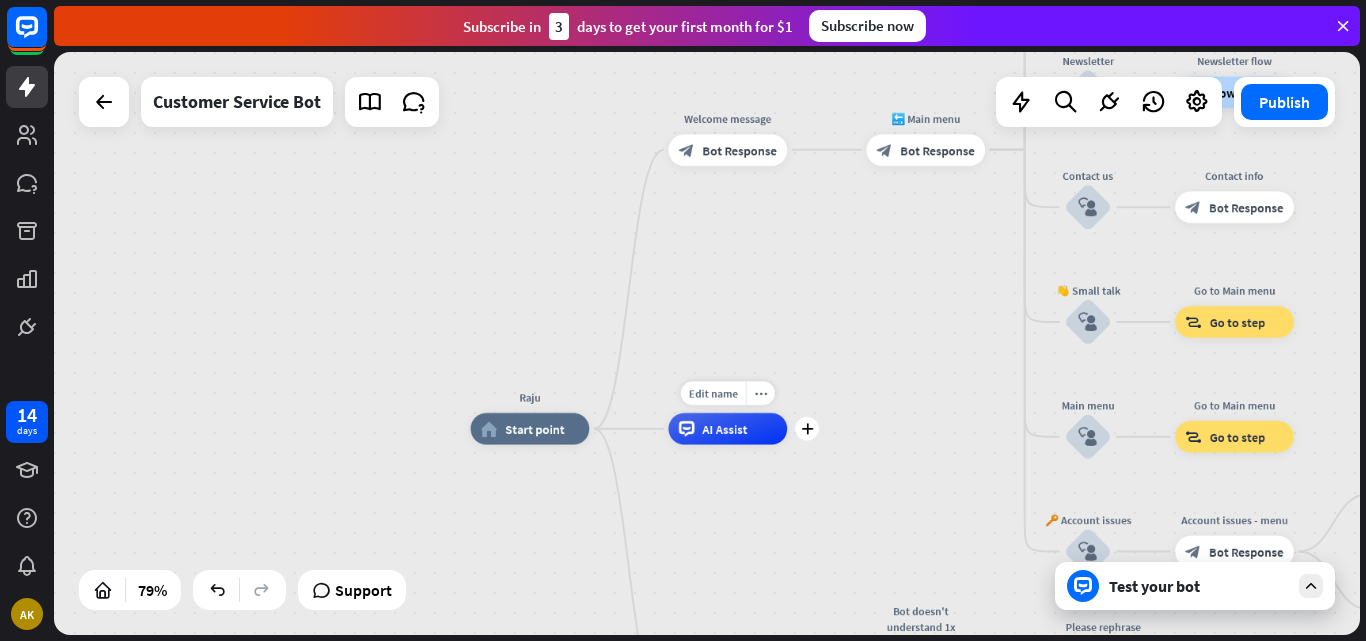 drag, startPoint x: 501, startPoint y: 319, endPoint x: 795, endPoint y: 409, distance: 307.46707 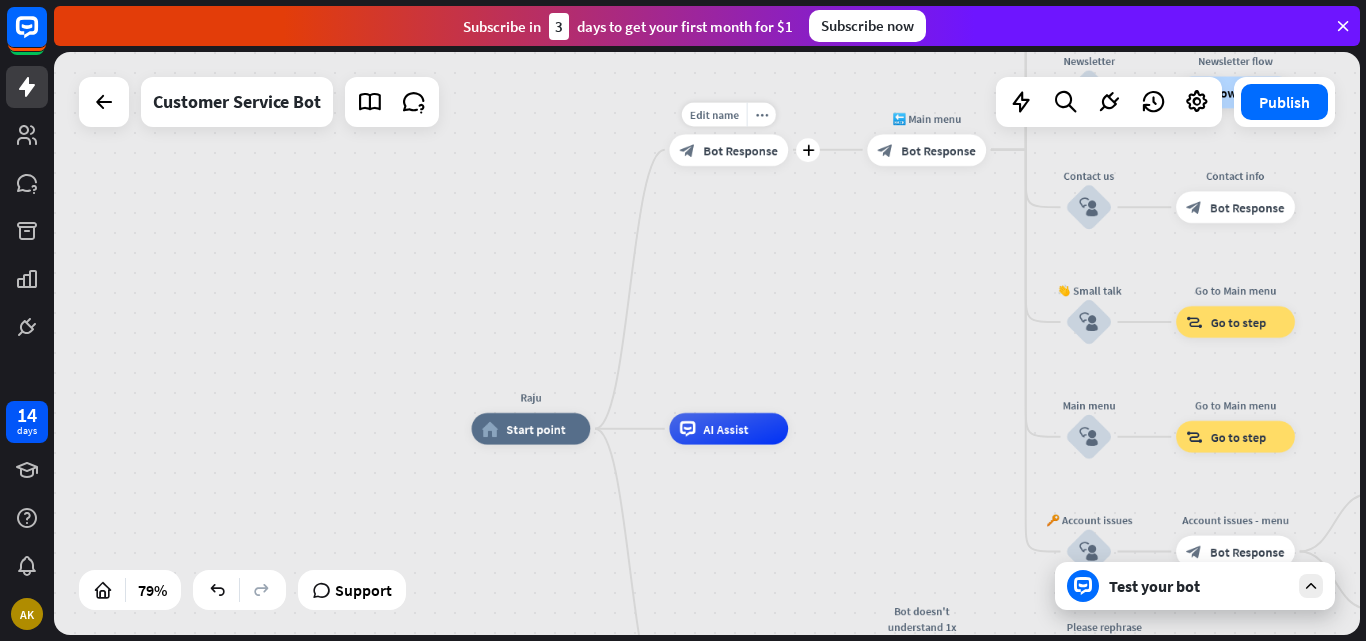 click on "Bot Response" at bounding box center (741, 150) 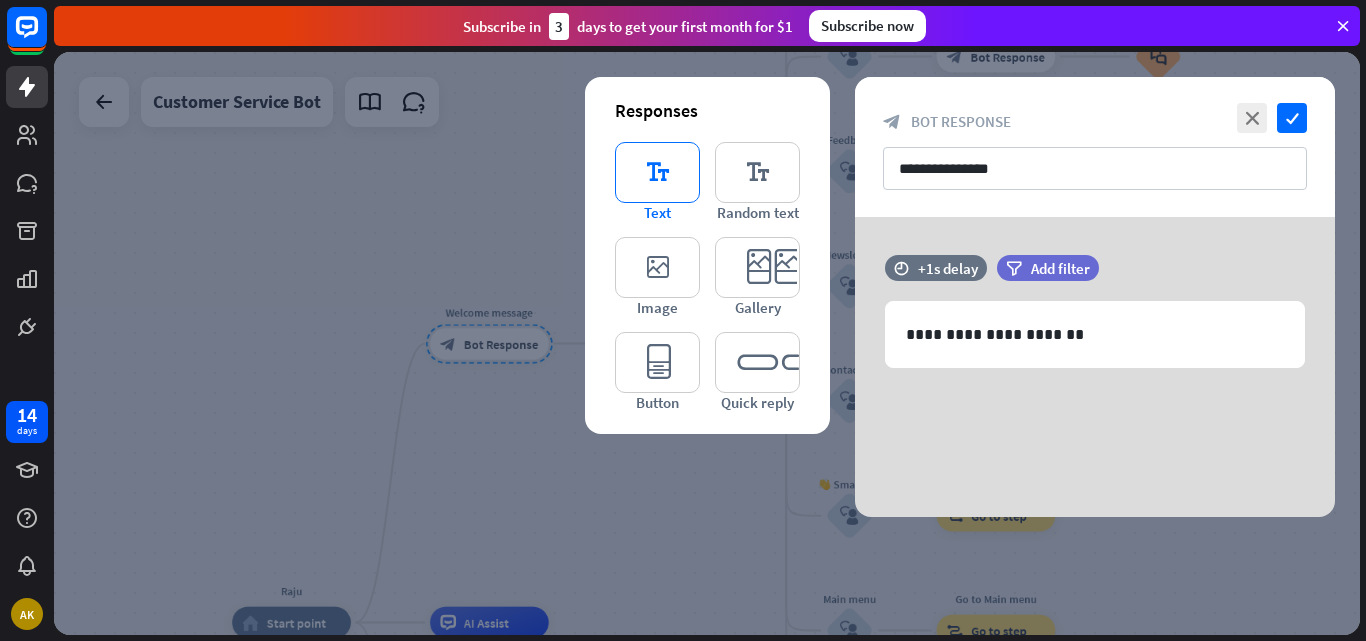 click on "editor_text" at bounding box center (657, 172) 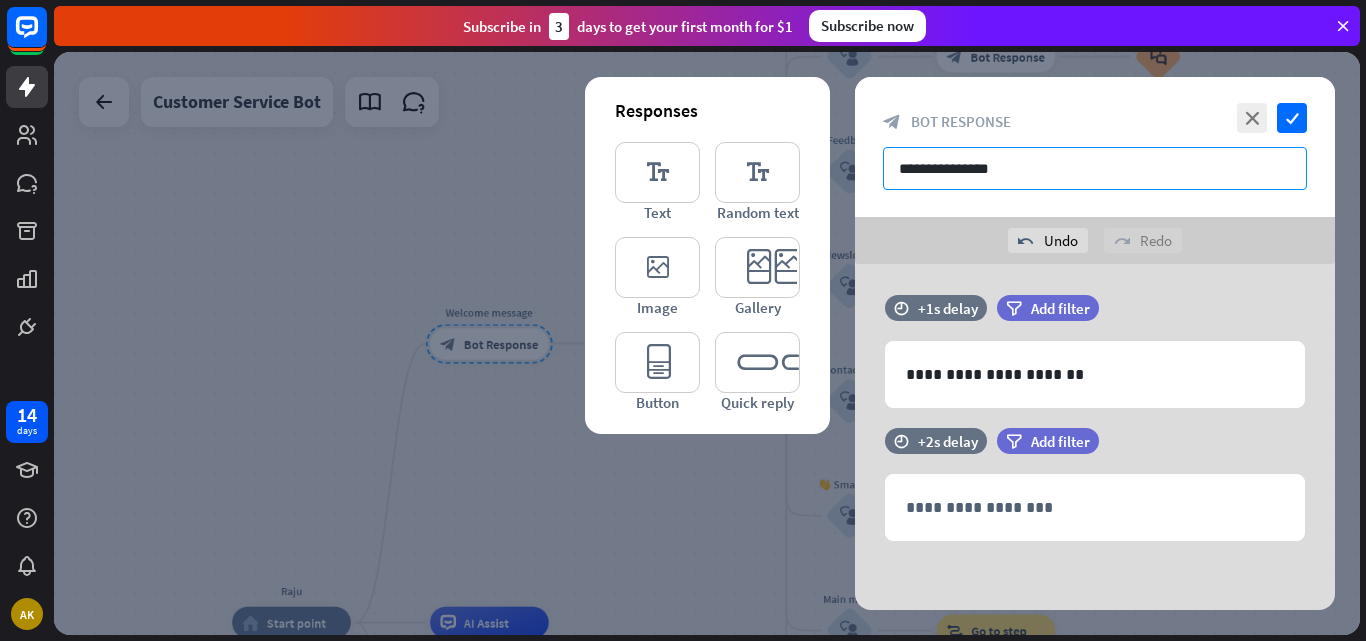scroll, scrollTop: 8, scrollLeft: 0, axis: vertical 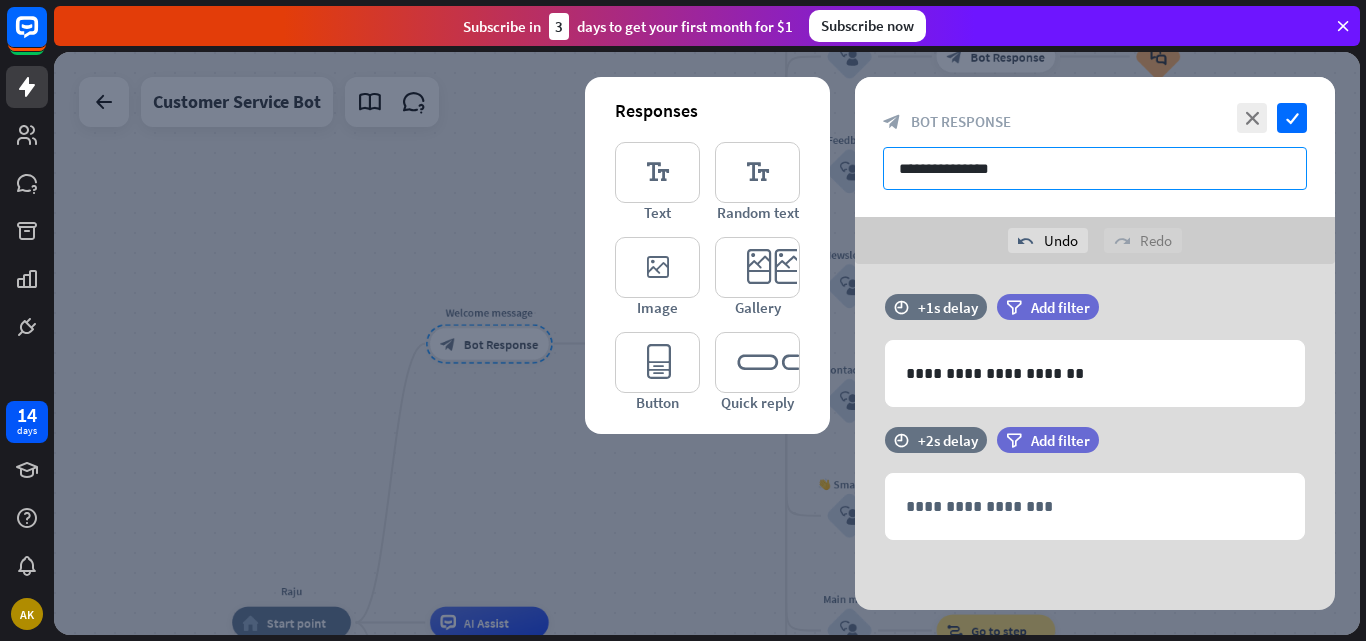 click on "**********" at bounding box center (1095, 168) 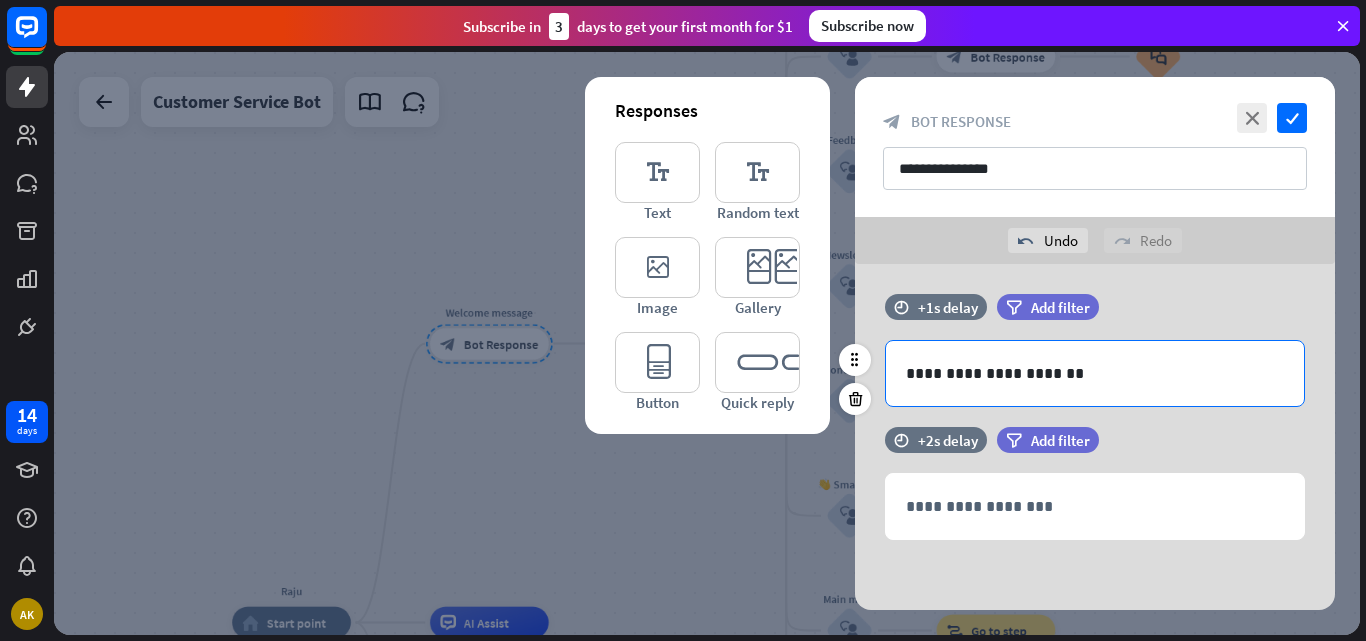 click on "**********" at bounding box center [1095, 373] 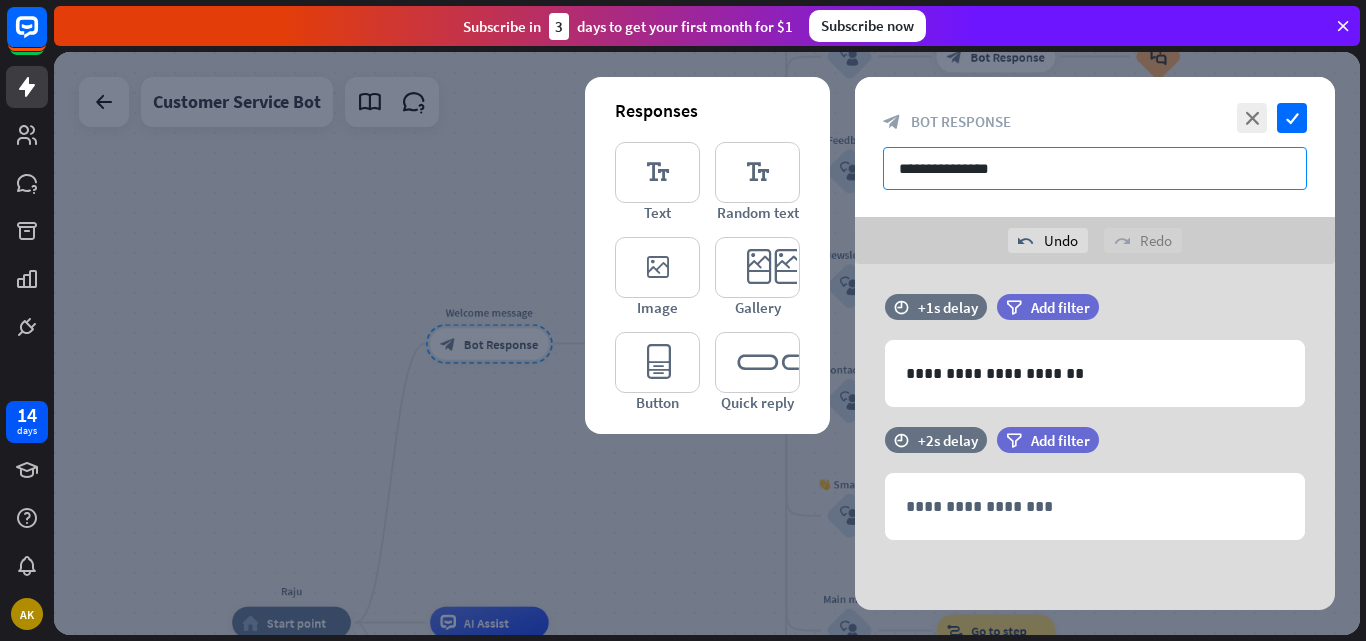 click on "**********" at bounding box center [1095, 168] 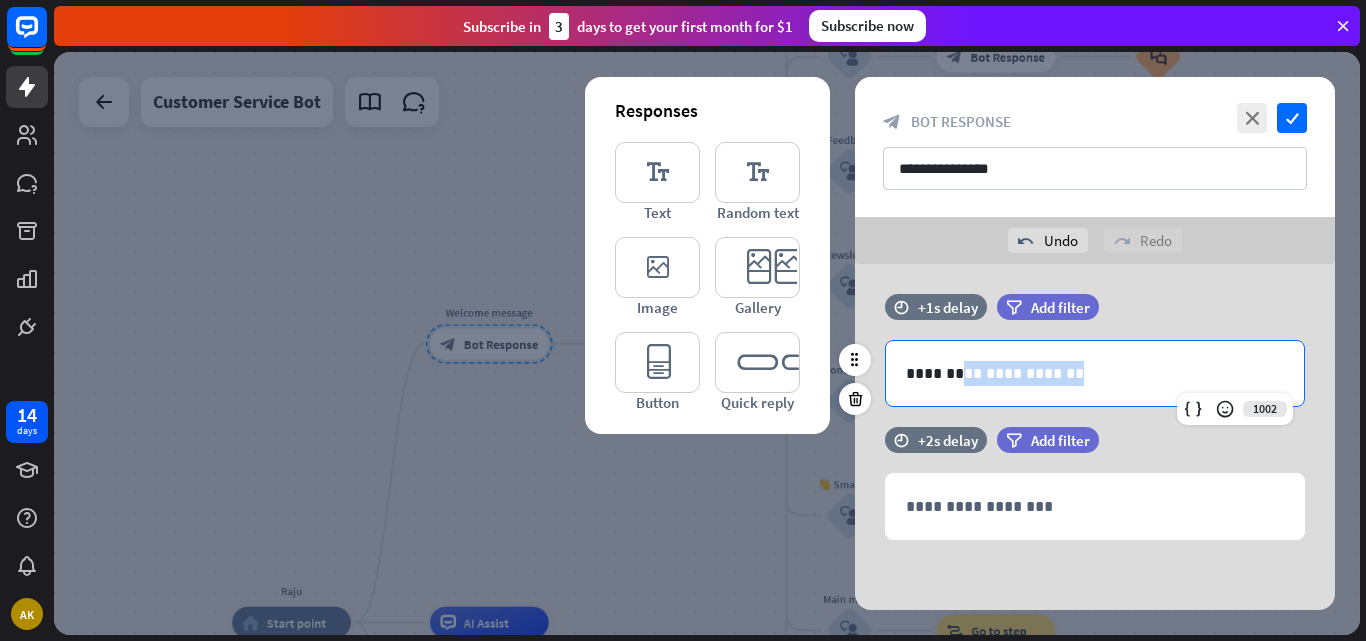 drag, startPoint x: 950, startPoint y: 373, endPoint x: 1067, endPoint y: 378, distance: 117.10679 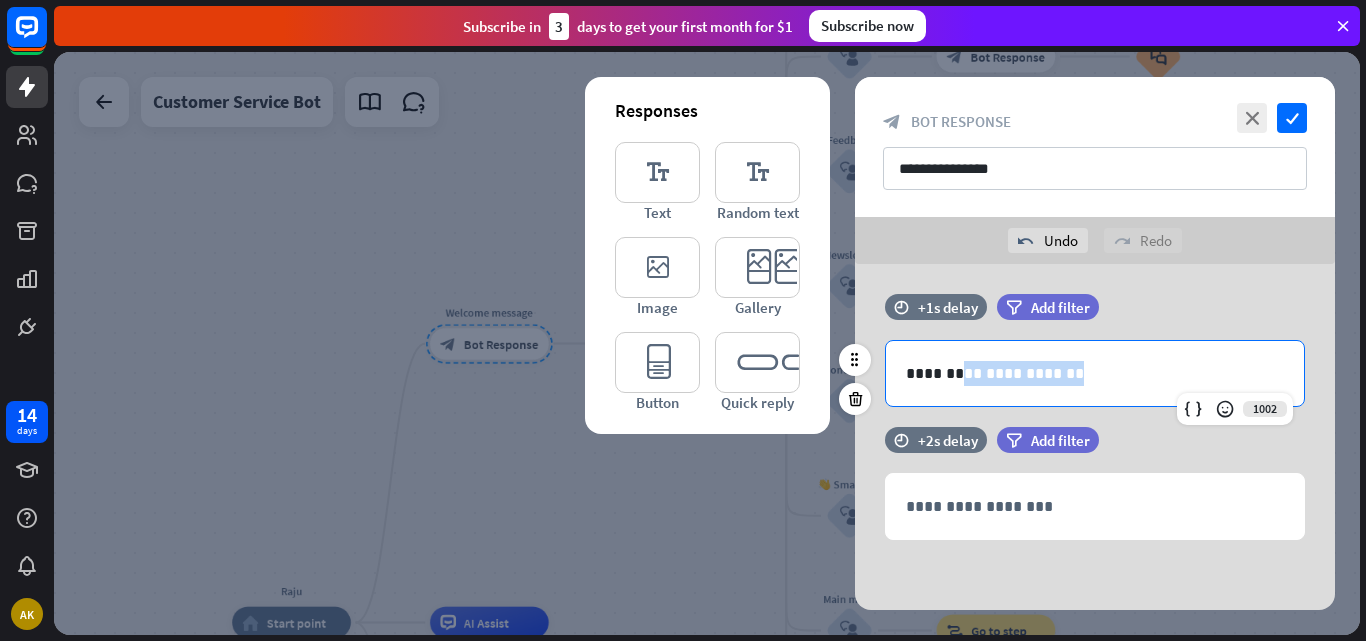 click on "**********" at bounding box center [1095, 373] 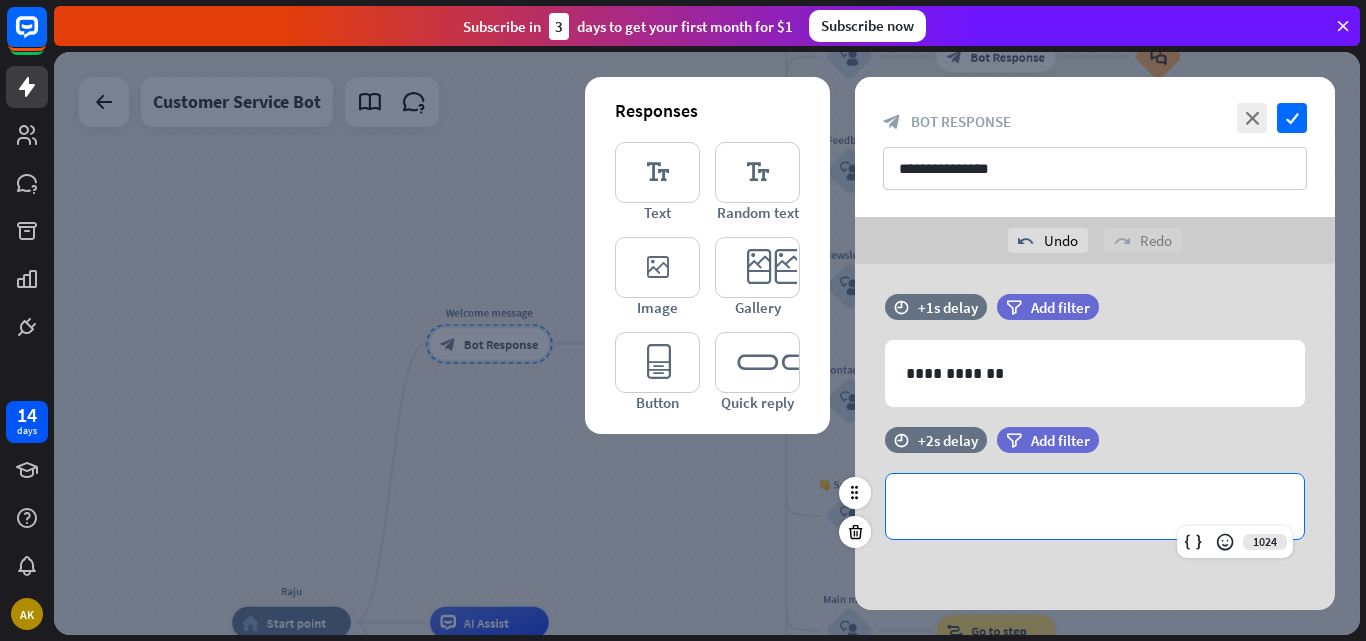 click on "**********" at bounding box center (1095, 506) 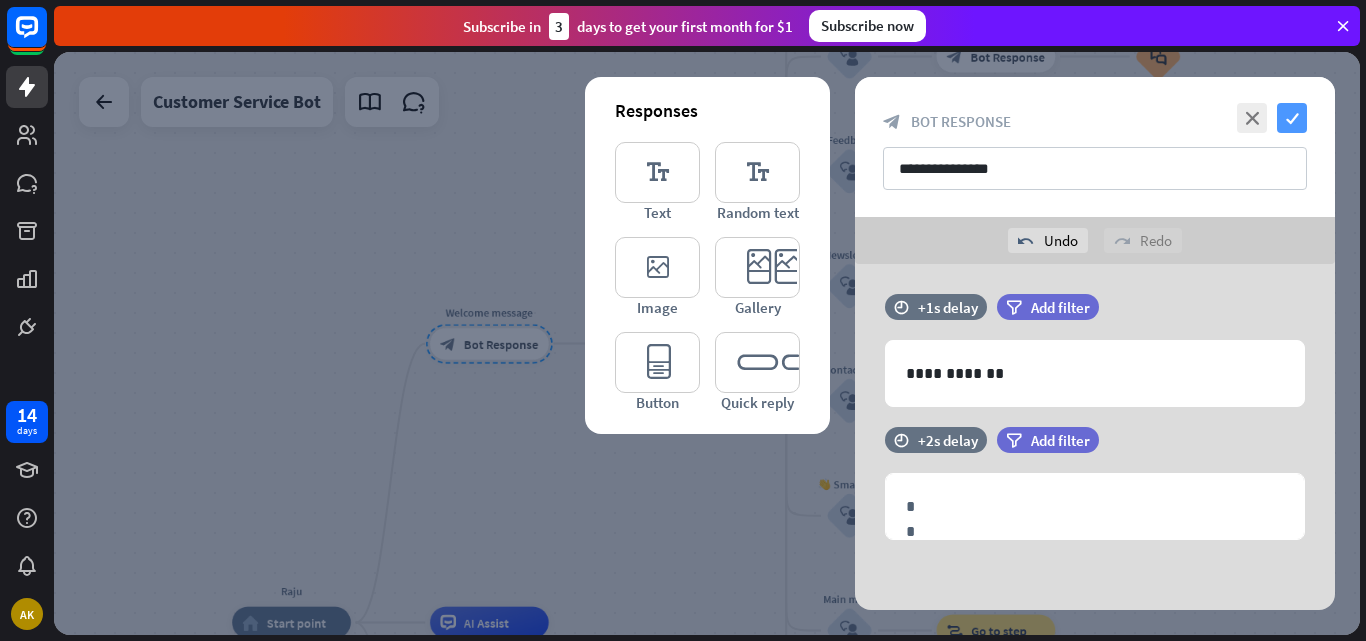 click on "check" at bounding box center (1292, 118) 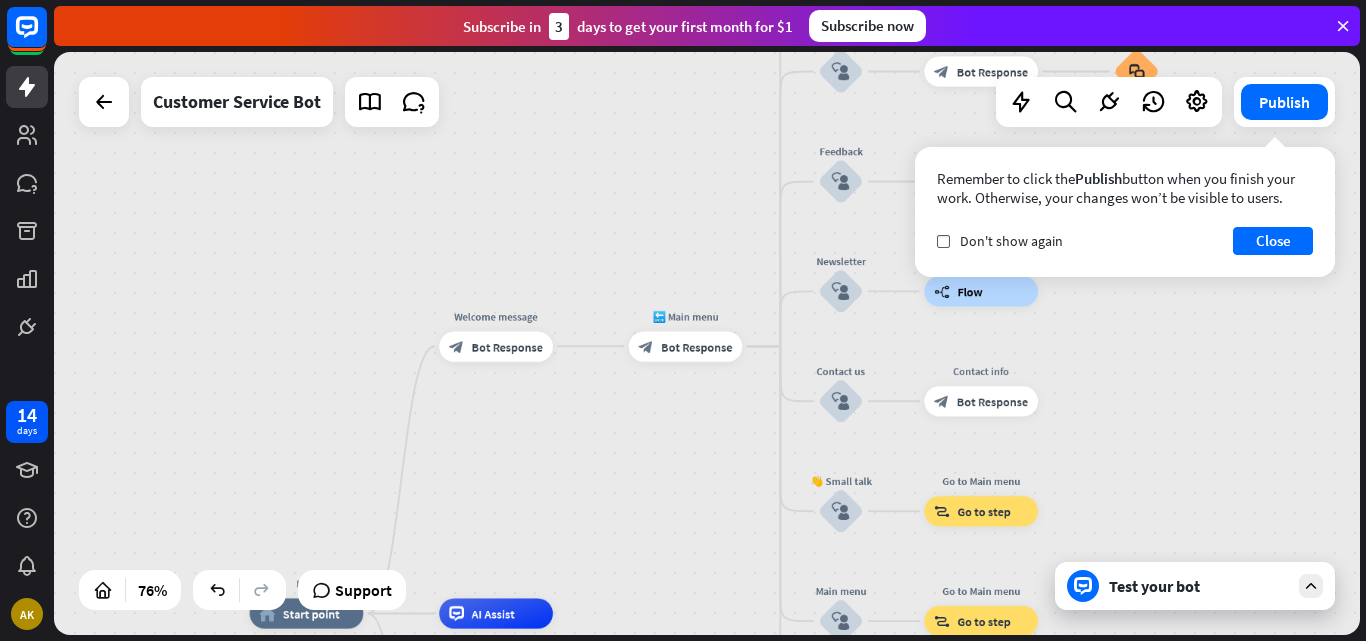 click on "Raju   home_2   Start point                 Welcome message   block_bot_response   Bot Response                 🔙 Main menu   block_bot_response   Bot Response                 Our offer   block_user_input                 Select product category   block_bot_response   Bot Response                 ❓ Question   block_user_input                 How can I help you?   block_bot_response   Bot Response                 FAQ   block_user_input                 Type your question   block_bot_response   Bot Response                 Popular questions   block_faq                 Feedback   block_user_input                 Feedback flow   builder_tree   Flow                 Newsletter   block_user_input                 Newsletter flow   builder_tree   Flow                 Contact us   block_user_input                 Contact info   block_bot_response   Bot Response                 👋 Small talk   block_user_input                 Go to Main menu   block_goto   Go to step                 Main menu" at bounding box center [707, 343] 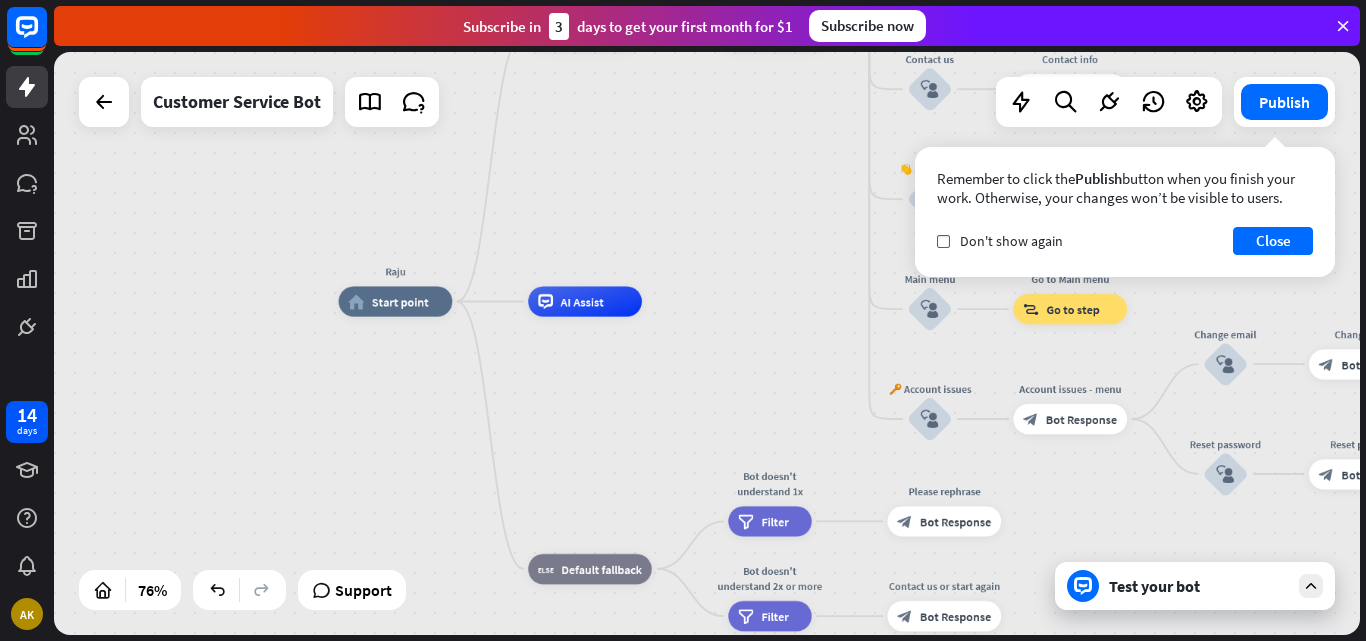 drag, startPoint x: 647, startPoint y: 410, endPoint x: 736, endPoint y: 98, distance: 324.44568 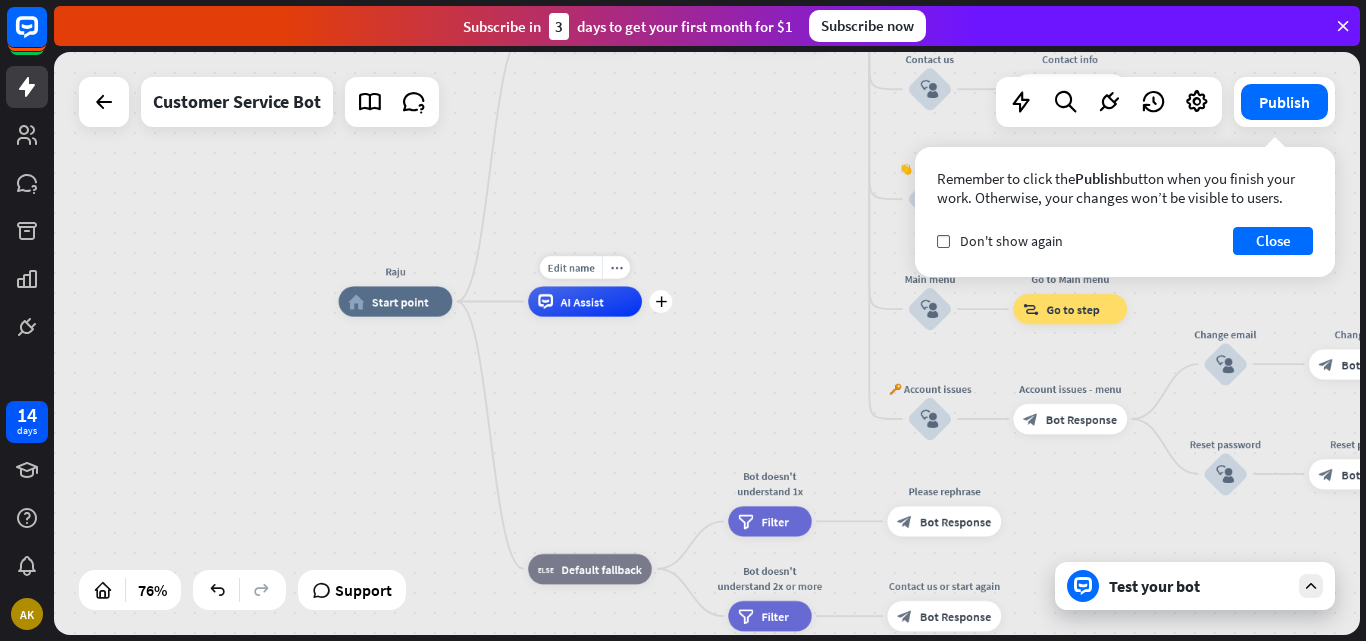click on "AI Assist" at bounding box center (582, 301) 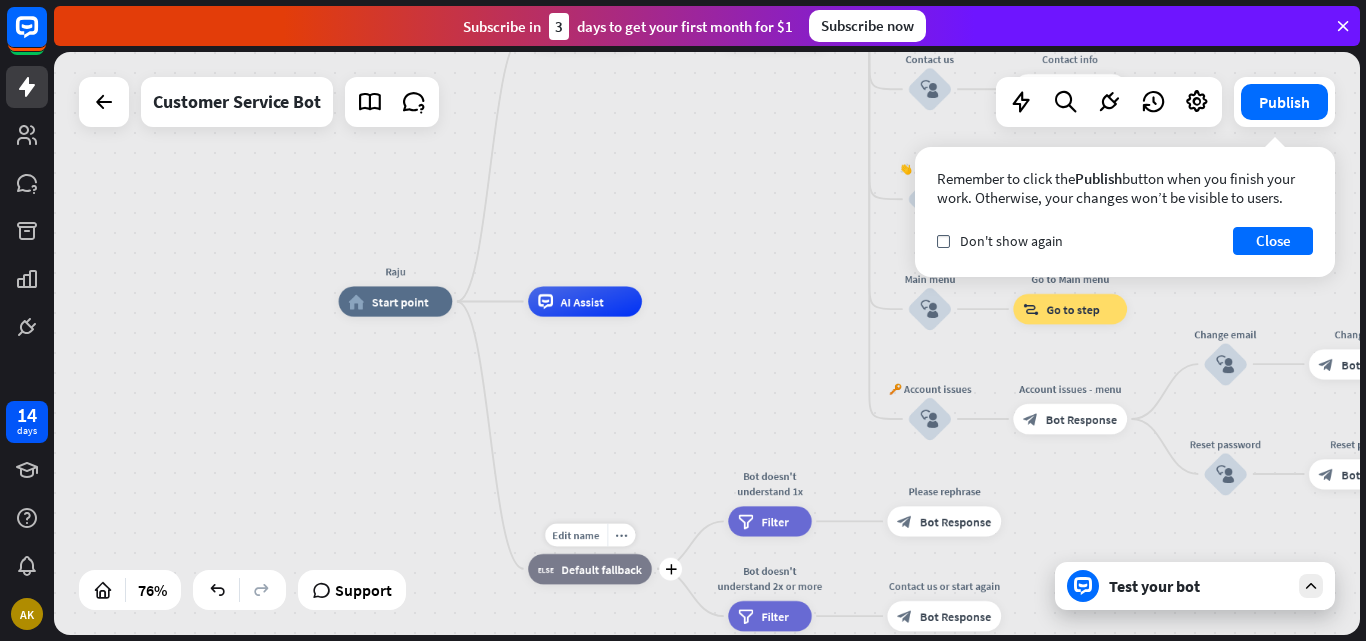 click on "Default fallback" at bounding box center [602, 568] 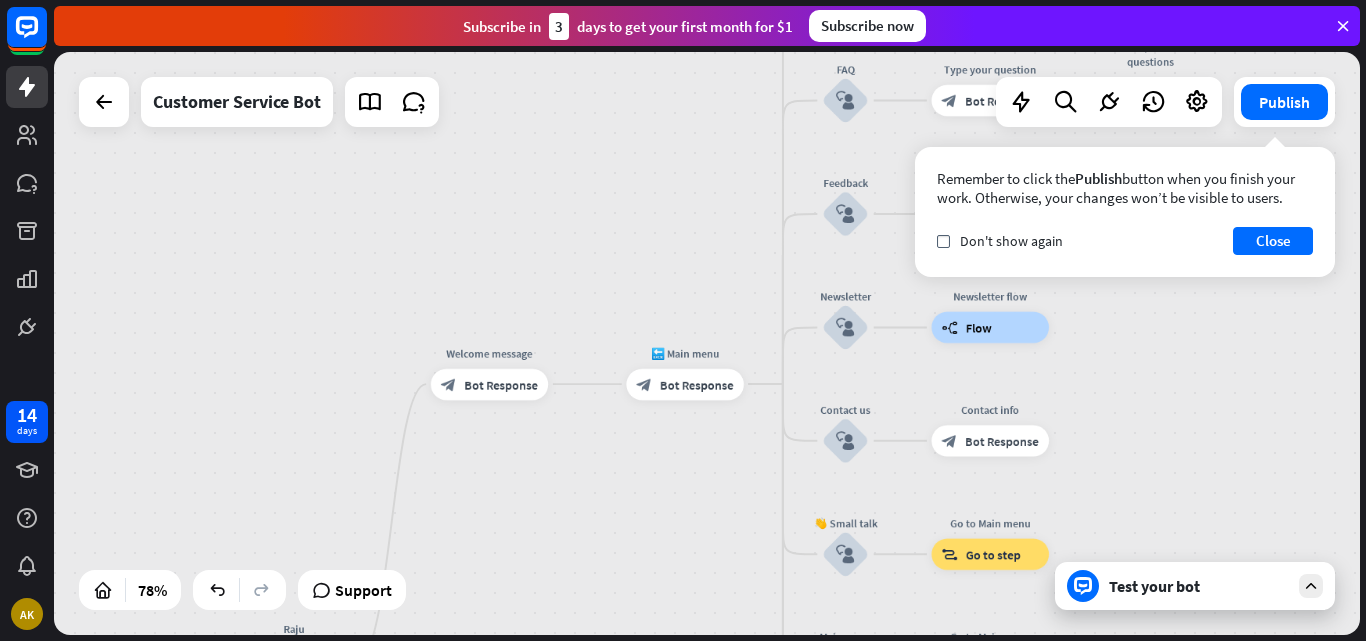 drag, startPoint x: 728, startPoint y: 318, endPoint x: 634, endPoint y: 680, distance: 374.00534 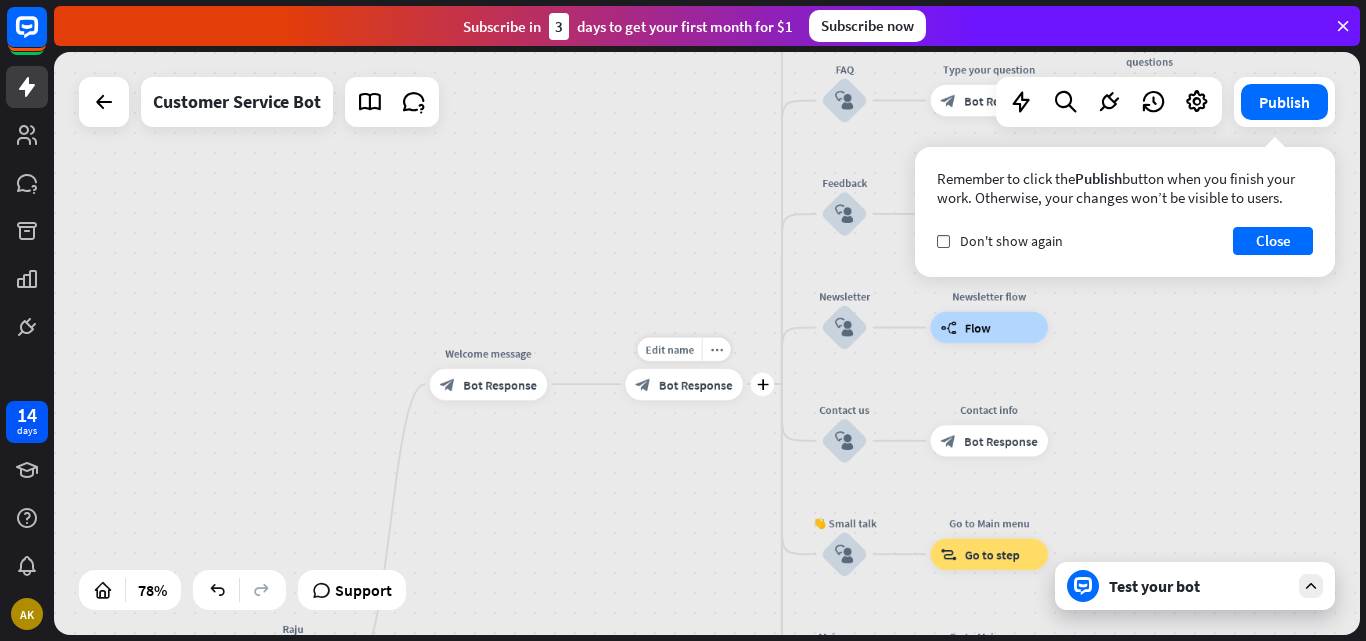 click on "block_bot_response   Bot Response" at bounding box center (683, 383) 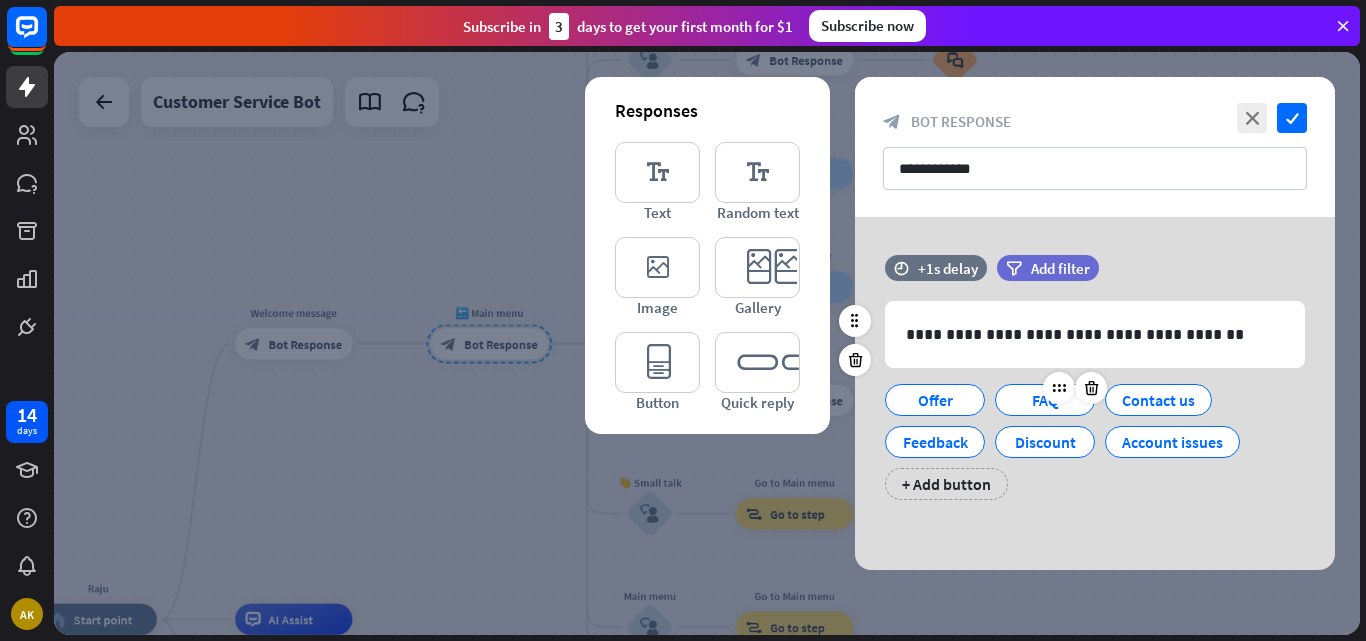 click on "FAQ" at bounding box center [1045, 400] 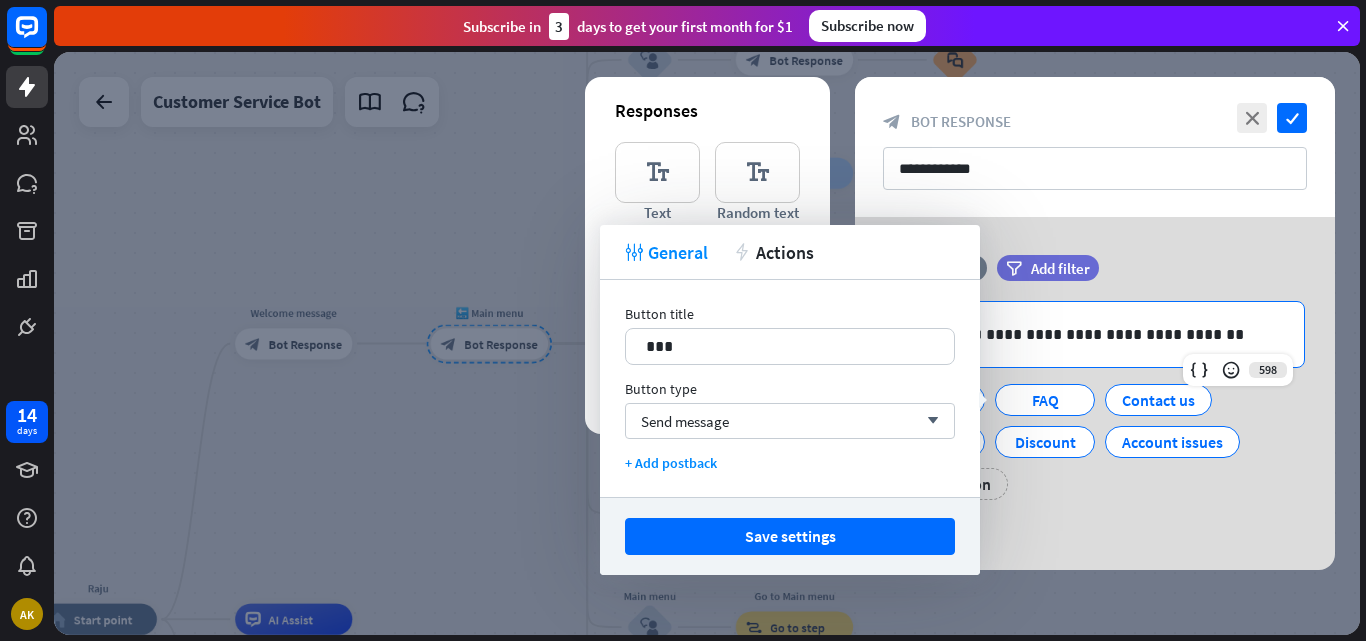 click on "**********" at bounding box center (1095, 334) 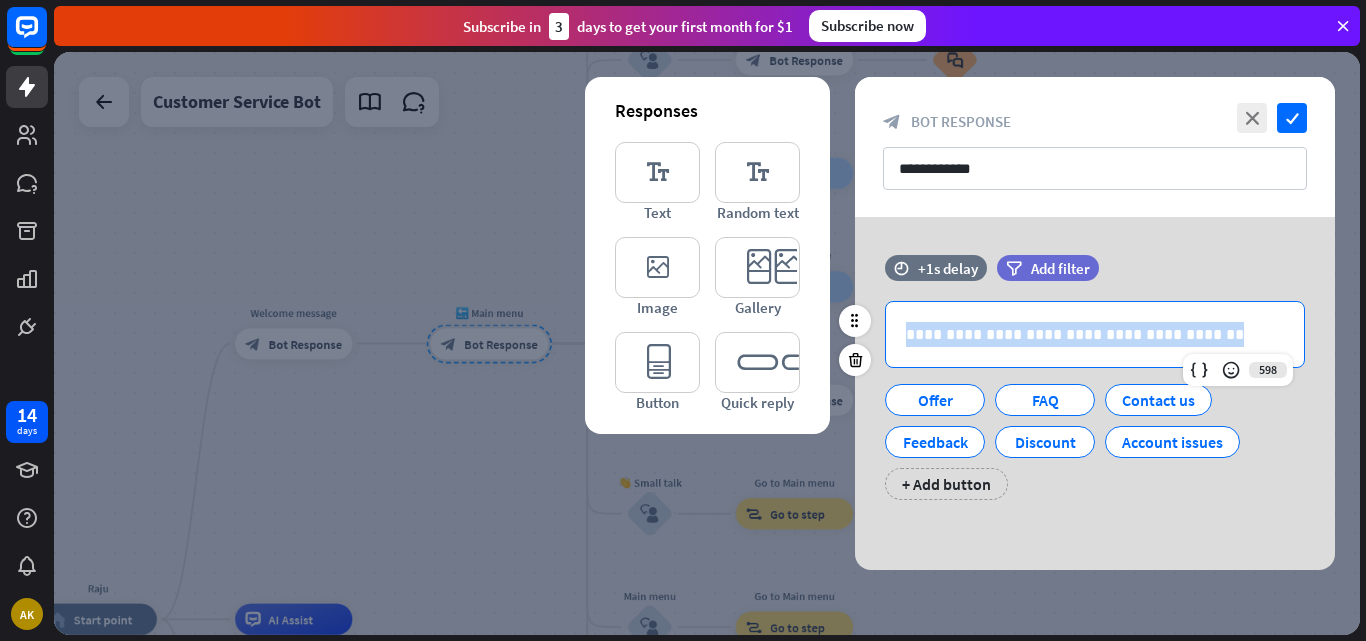 drag, startPoint x: 902, startPoint y: 335, endPoint x: 1208, endPoint y: 320, distance: 306.36743 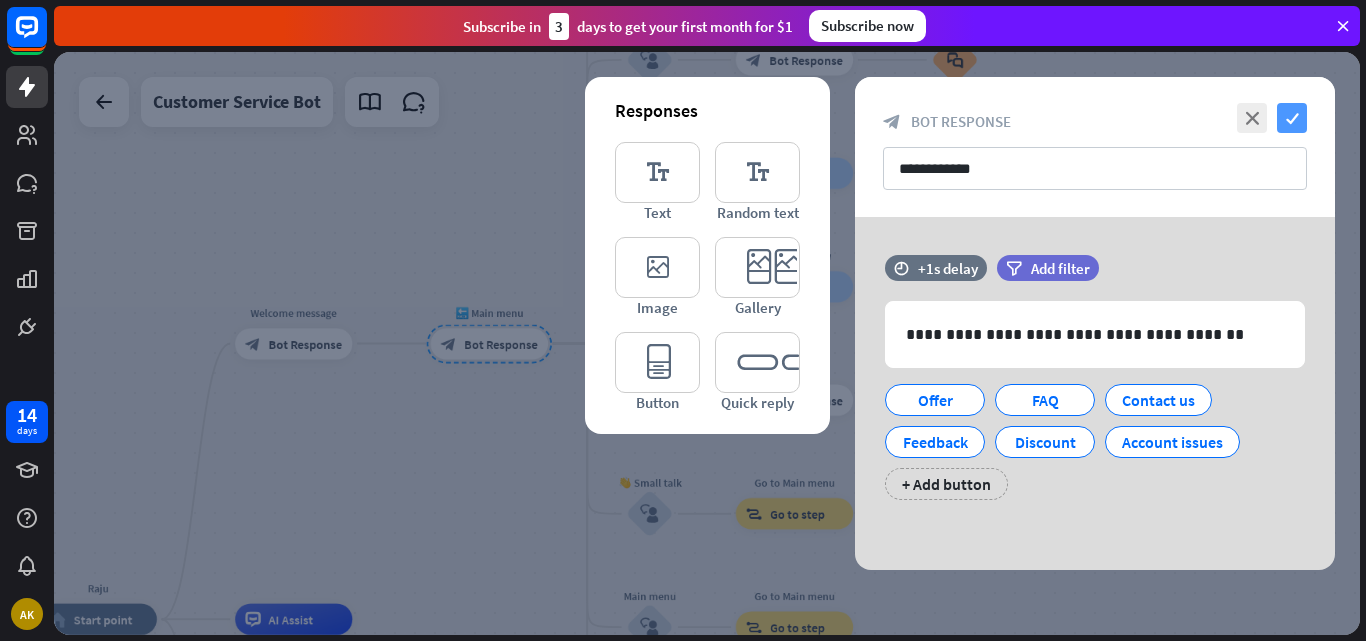 click on "check" at bounding box center (1292, 118) 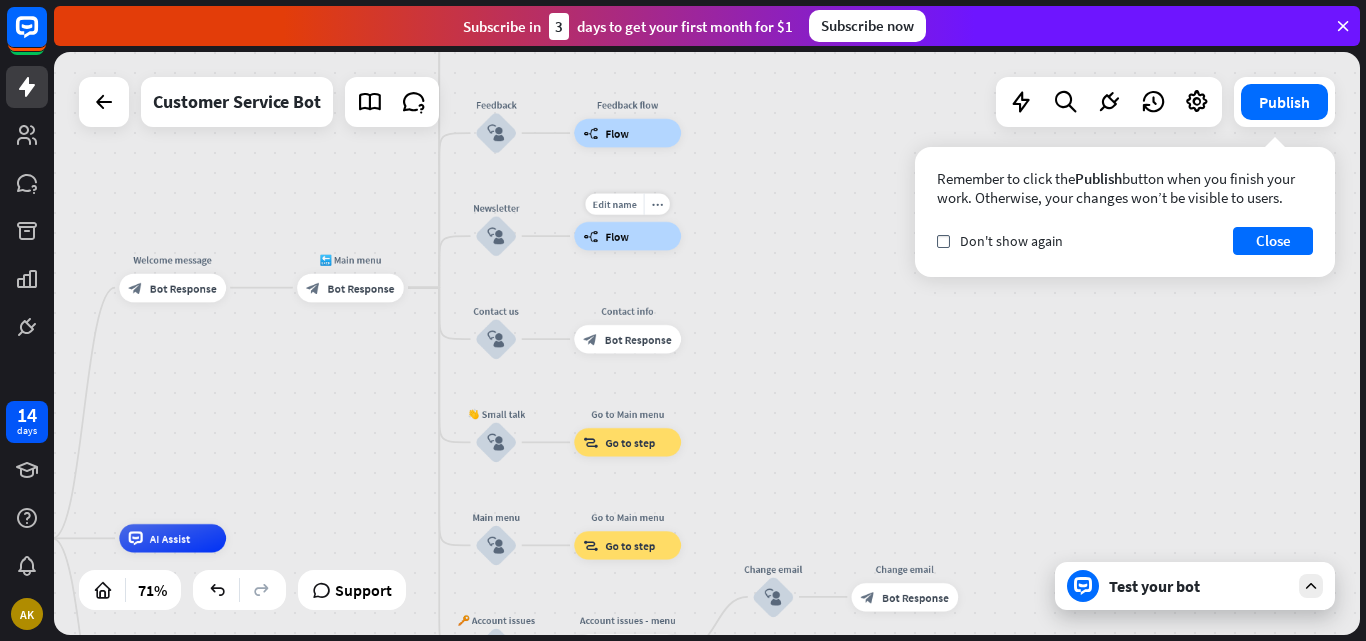 drag, startPoint x: 706, startPoint y: 325, endPoint x: 550, endPoint y: 241, distance: 177.17787 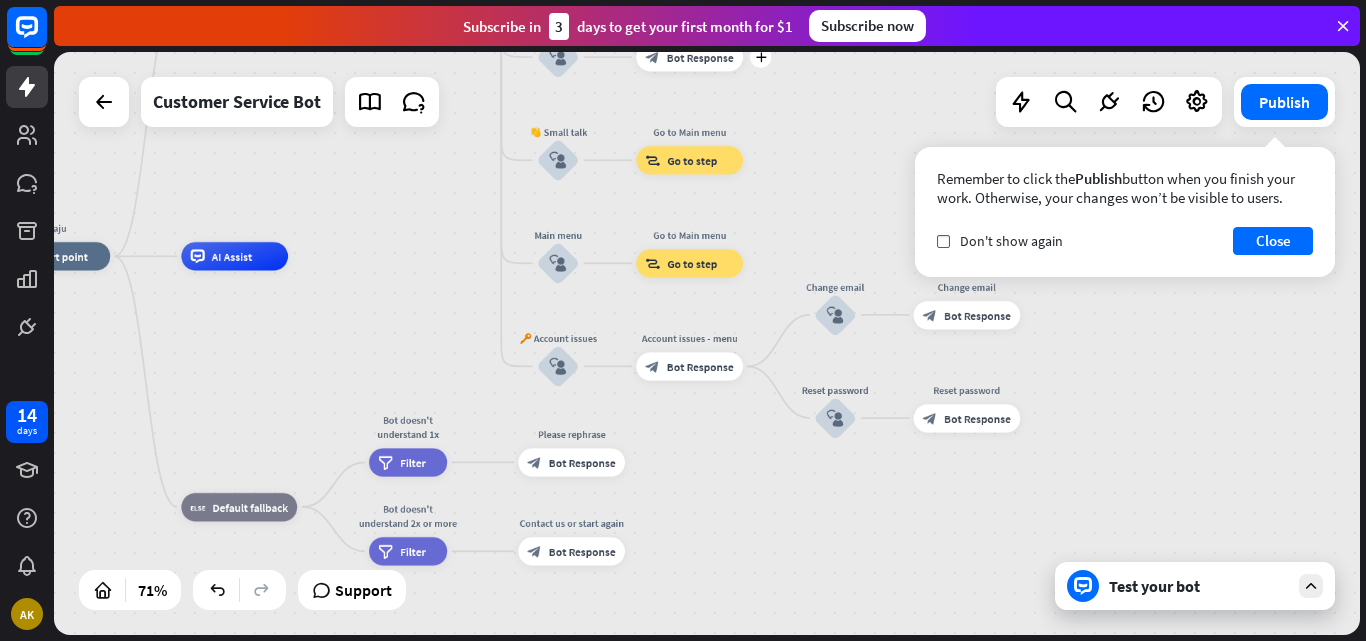 drag, startPoint x: 546, startPoint y: 327, endPoint x: 605, endPoint y: 72, distance: 261.7365 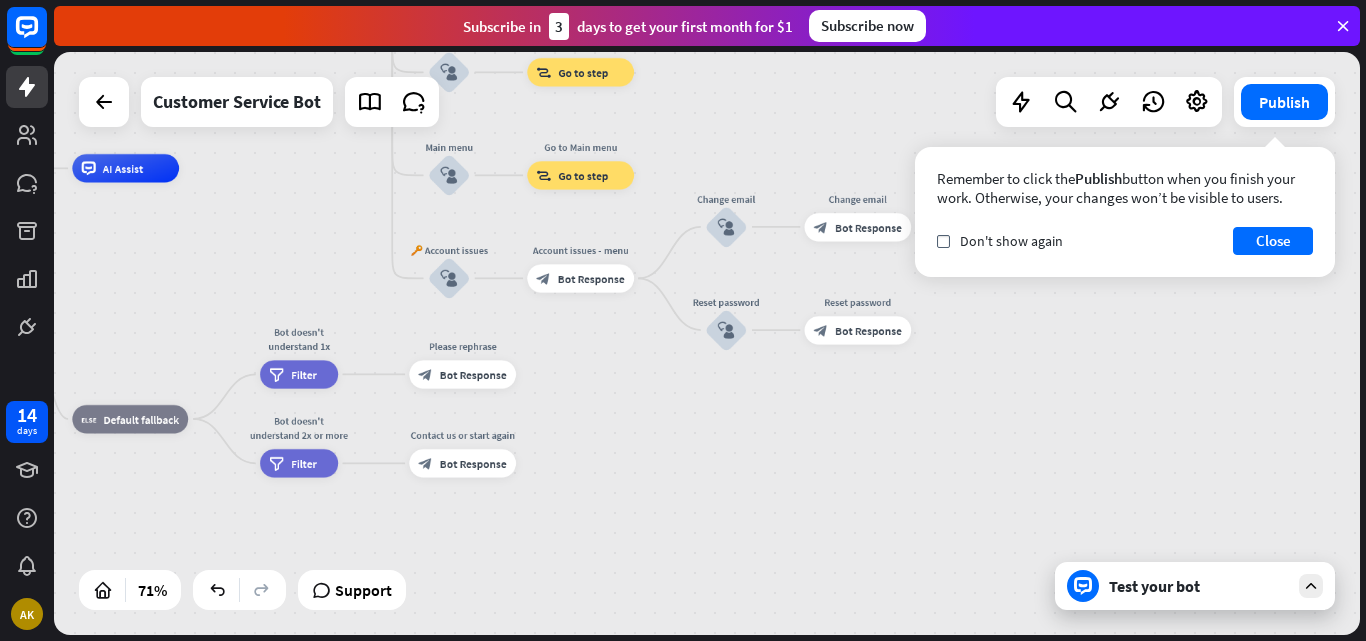 drag, startPoint x: 692, startPoint y: 448, endPoint x: 567, endPoint y: 360, distance: 152.86923 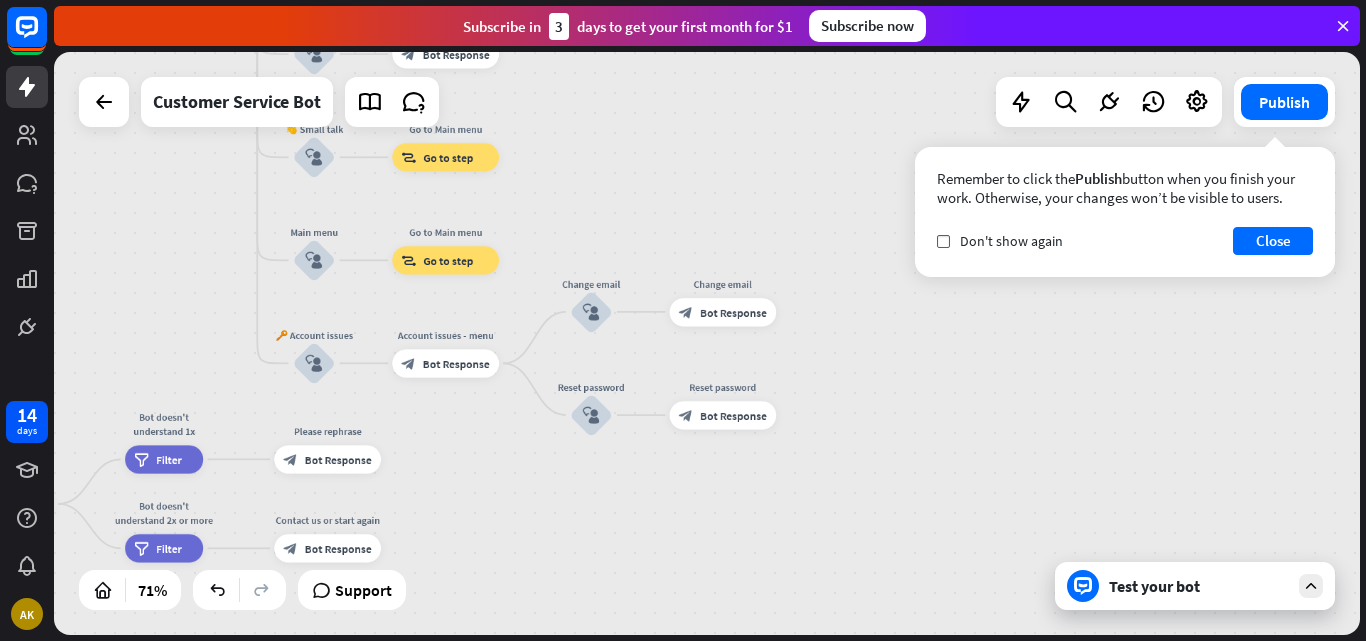 drag, startPoint x: 567, startPoint y: 360, endPoint x: 450, endPoint y: 448, distance: 146.40013 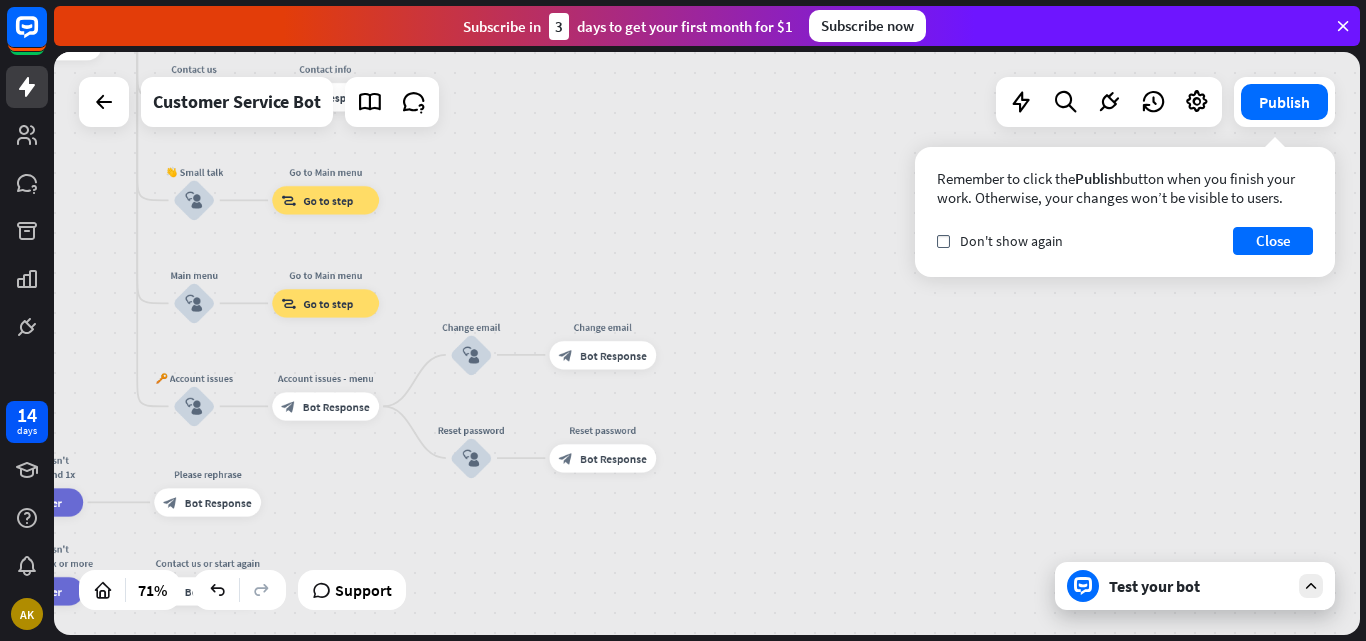 drag, startPoint x: 840, startPoint y: 323, endPoint x: 718, endPoint y: 366, distance: 129.3561 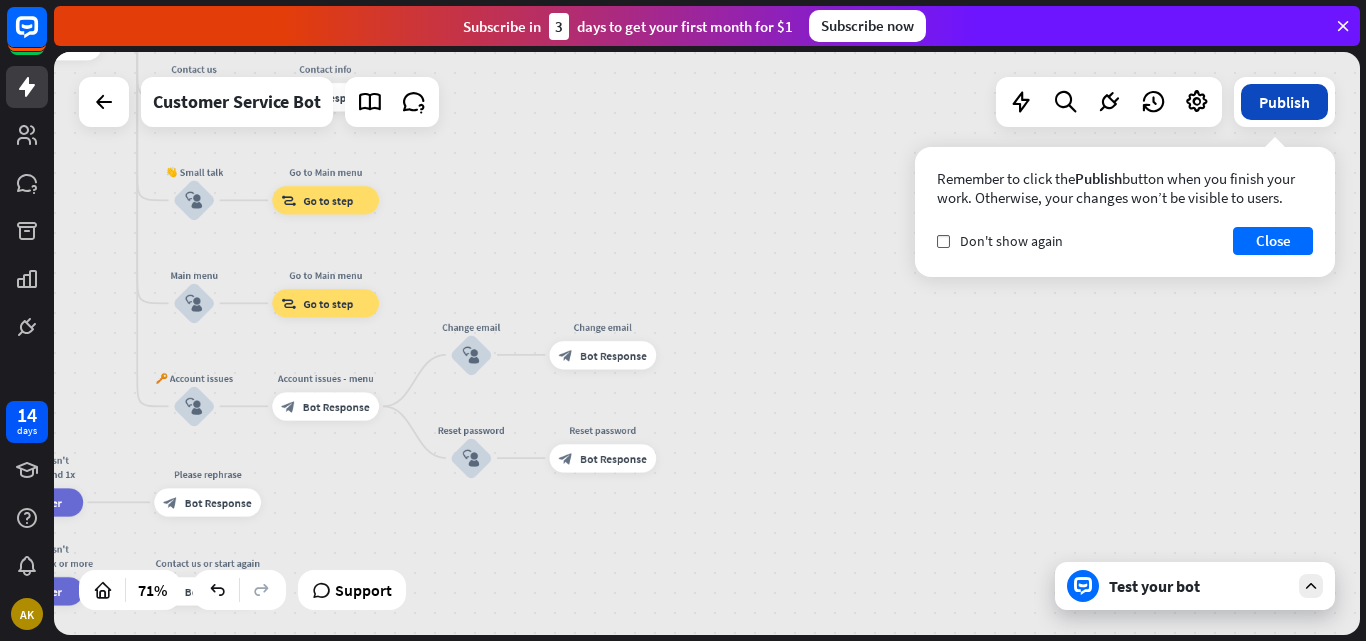 click on "Publish" at bounding box center [1284, 102] 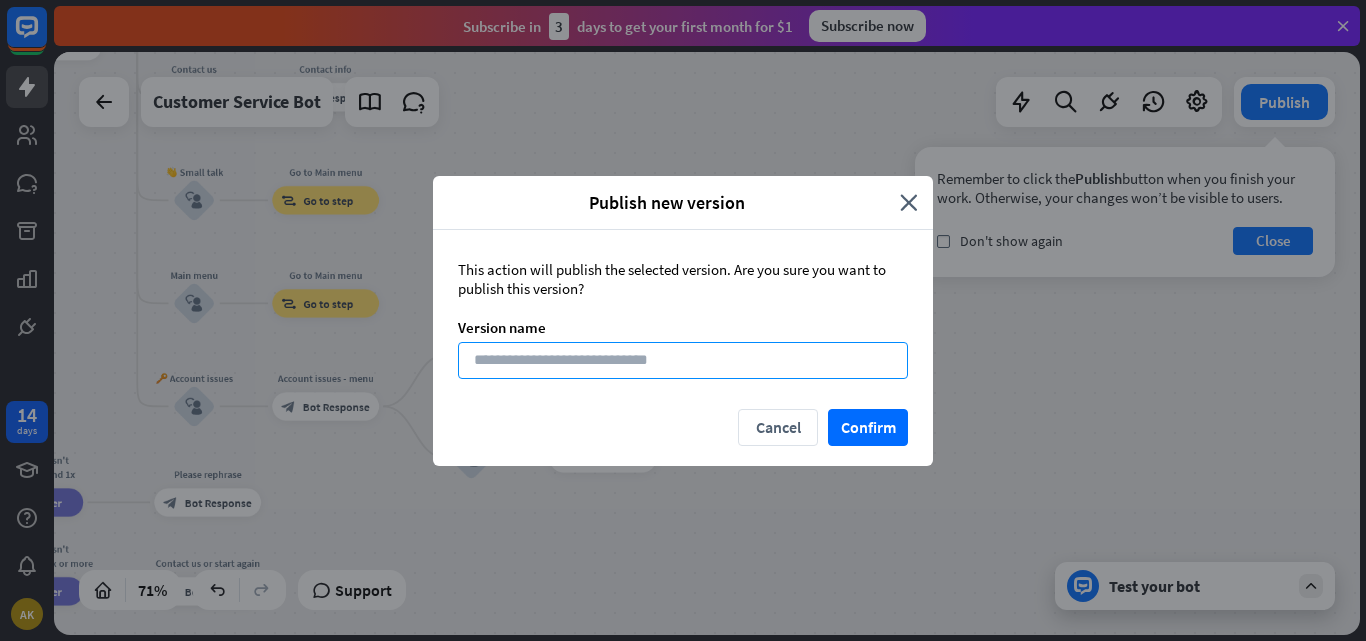 click at bounding box center (683, 360) 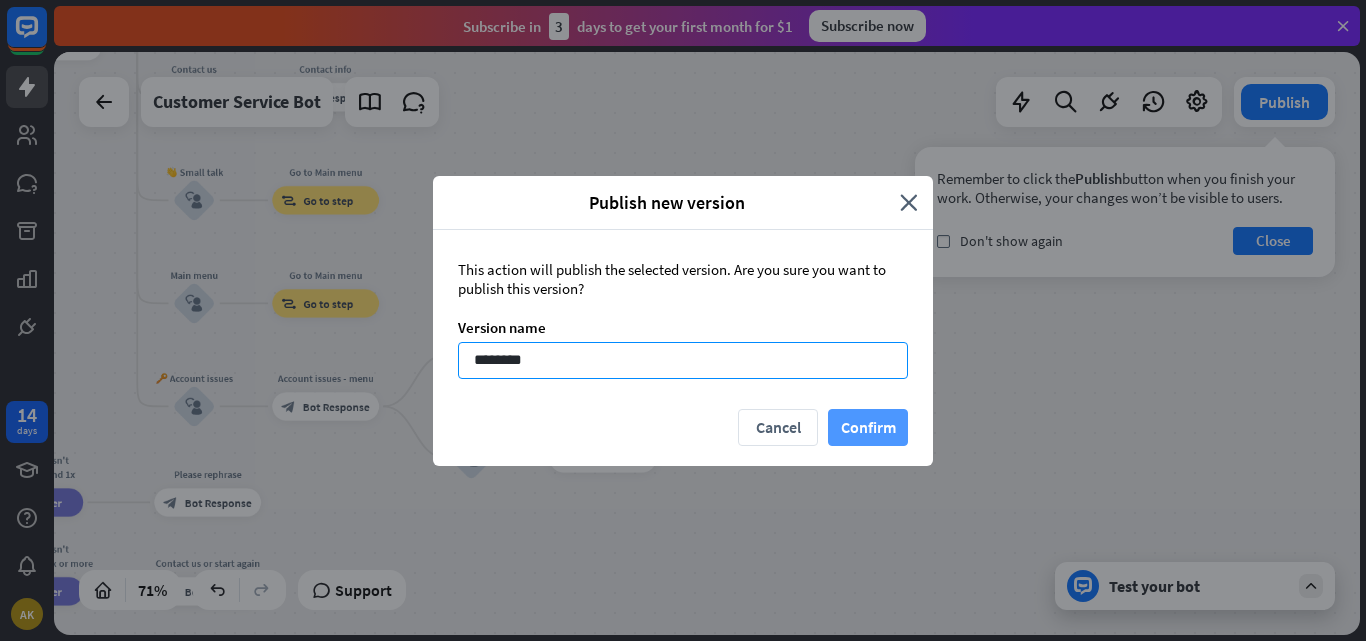 type on "********" 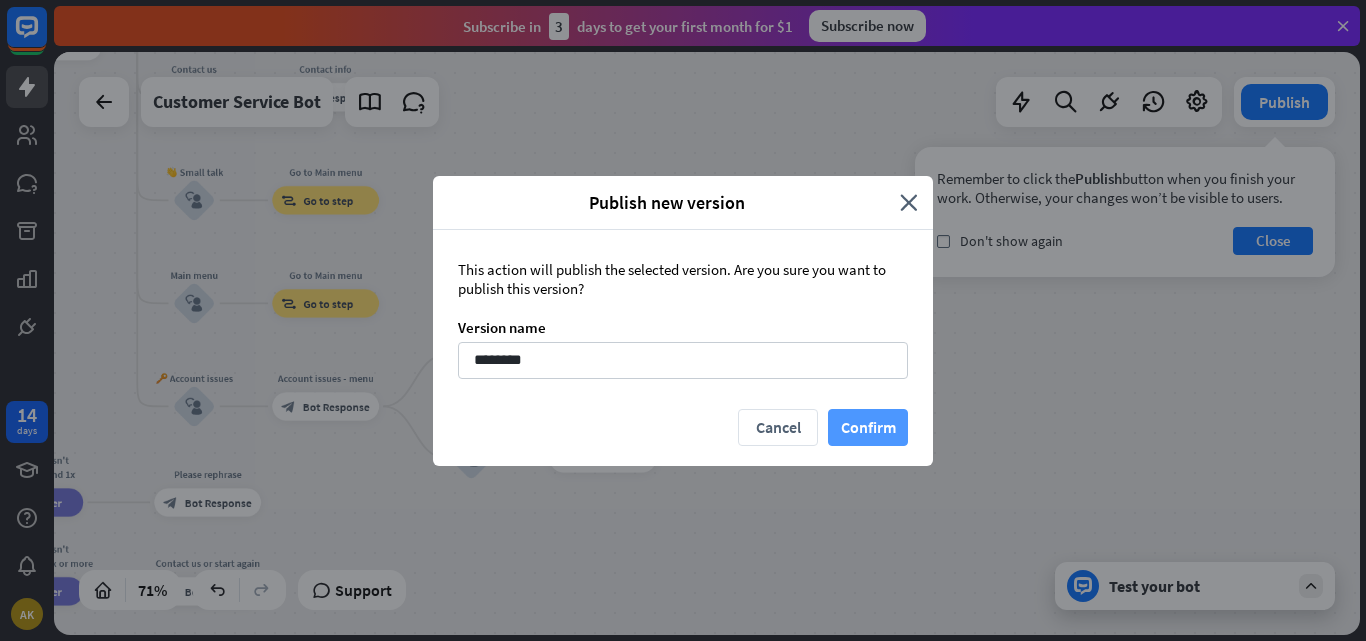click on "Confirm" at bounding box center [868, 427] 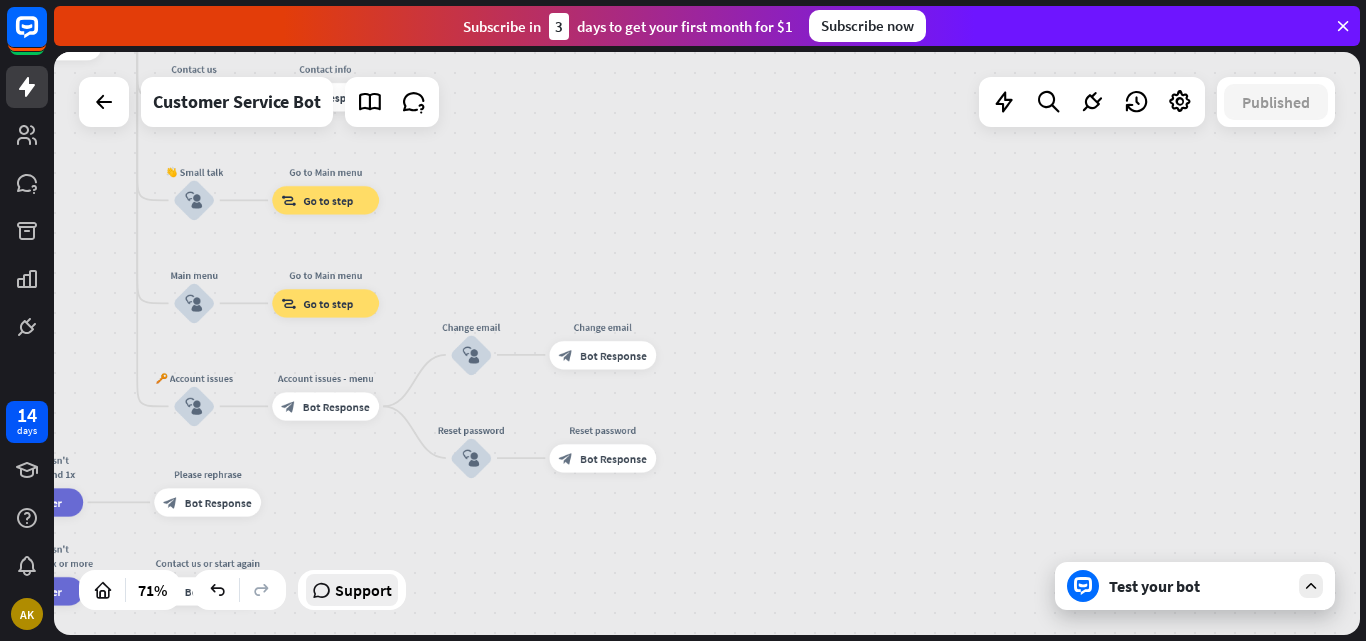 click on "Support" at bounding box center (363, 590) 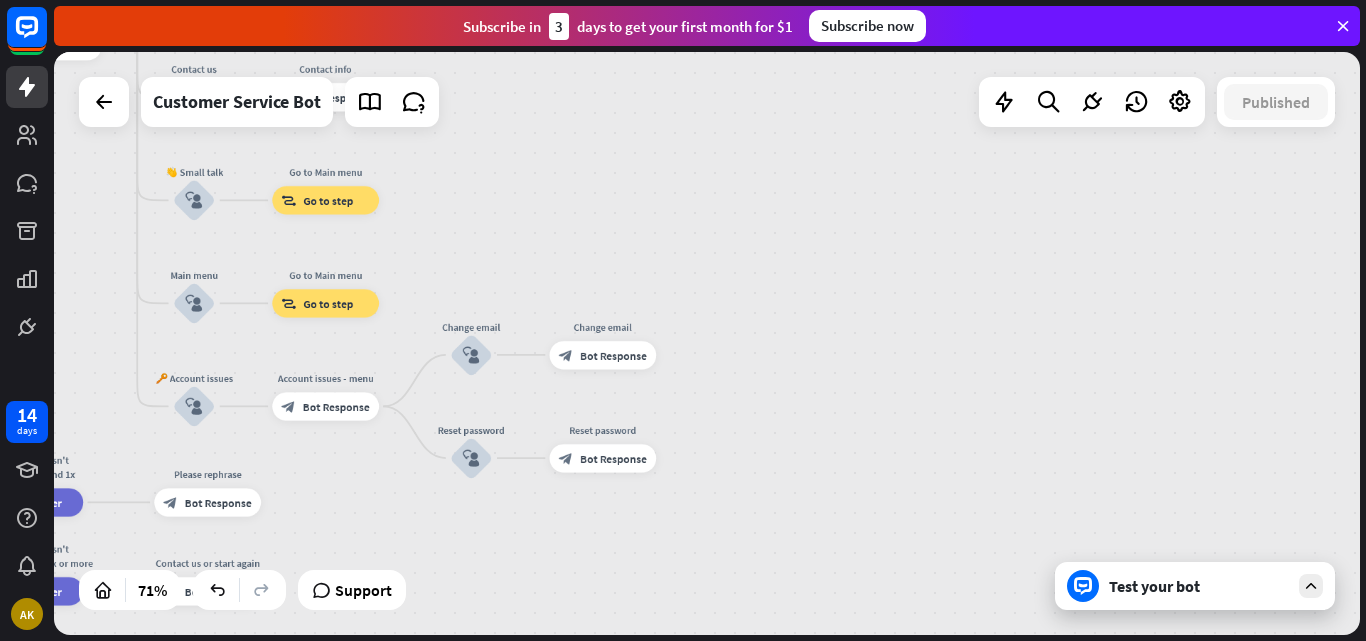 click on "Raju   home_2   Start point                 Welcome message   block_bot_response   Bot Response                 🔙 Main menu   block_bot_response   Bot Response                 Our offer   block_user_input                 Select product category   block_bot_response   Bot Response                 ❓ Question   block_user_input                 How can I help you?   block_bot_response   Bot Response                 FAQ   block_user_input                 Type your question   block_bot_response   Bot Response                 Popular questions   block_faq                 Feedback   block_user_input                 Feedback flow   builder_tree   Flow                 Newsletter   block_user_input                 Newsletter flow   builder_tree   Flow                 Contact us   block_user_input                 Contact info   block_bot_response   Bot Response                 👋 Small talk   block_user_input                 Go to Main menu   block_goto   Go to step                 Main menu" at bounding box center [707, 343] 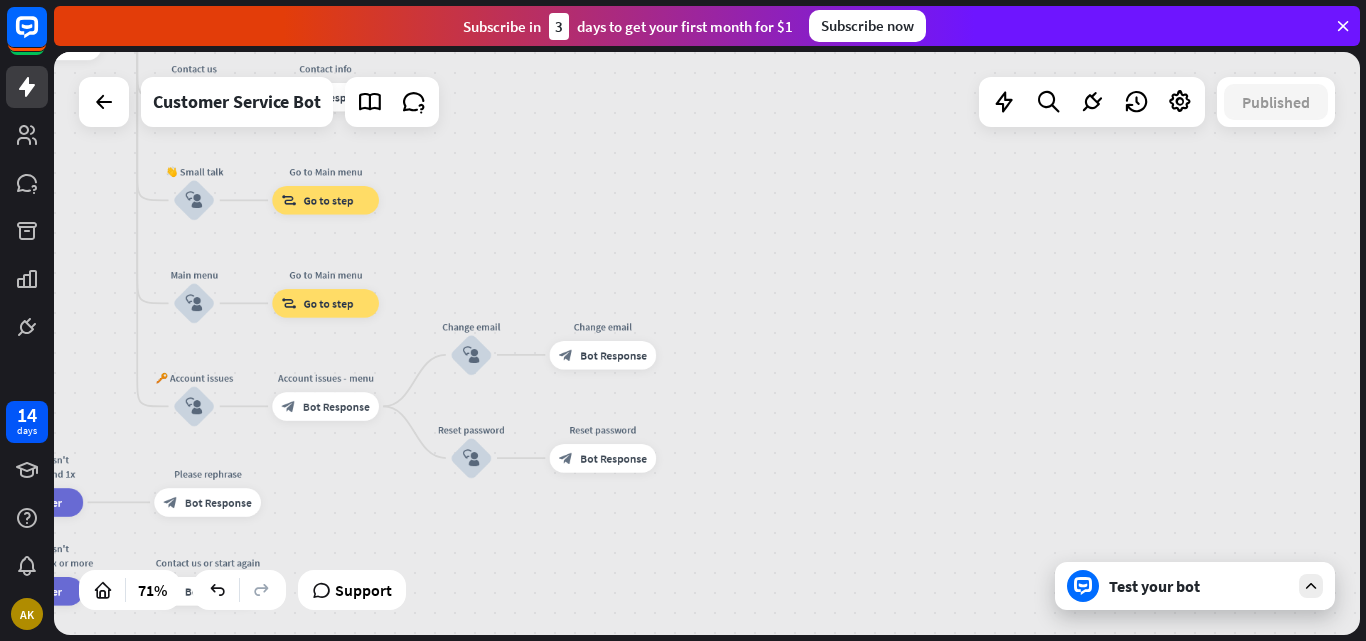 click on "Raju   home_2   Start point                 Welcome message   block_bot_response   Bot Response                 🔙 Main menu   block_bot_response   Bot Response                 Our offer   block_user_input                 Select product category   block_bot_response   Bot Response                 ❓ Question   block_user_input                 How can I help you?   block_bot_response   Bot Response                 FAQ   block_user_input                 Type your question   block_bot_response   Bot Response                 Popular questions   block_faq                 Feedback   block_user_input                 Feedback flow   builder_tree   Flow                 Newsletter   block_user_input                 Newsletter flow   builder_tree   Flow                 Contact us   block_user_input                 Contact info   block_bot_response   Bot Response                 👋 Small talk   block_user_input                 Go to Main menu   block_goto   Go to step                 Main menu" at bounding box center [707, 343] 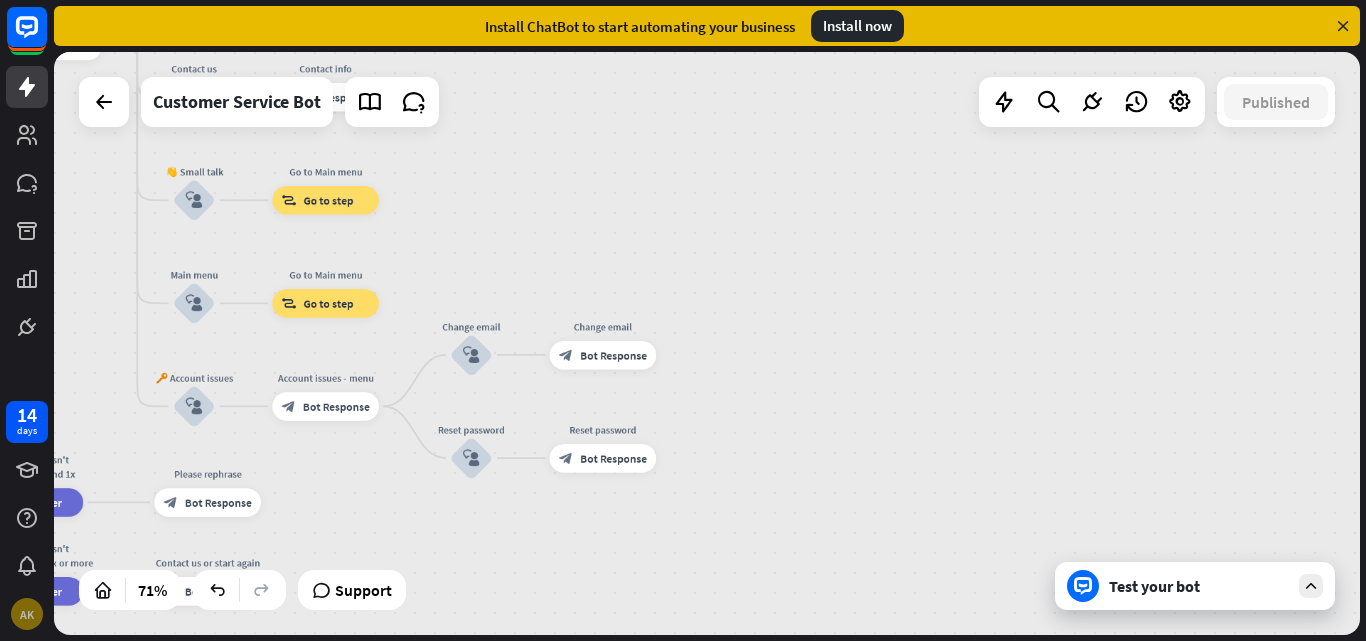 click on "AK" at bounding box center (27, 614) 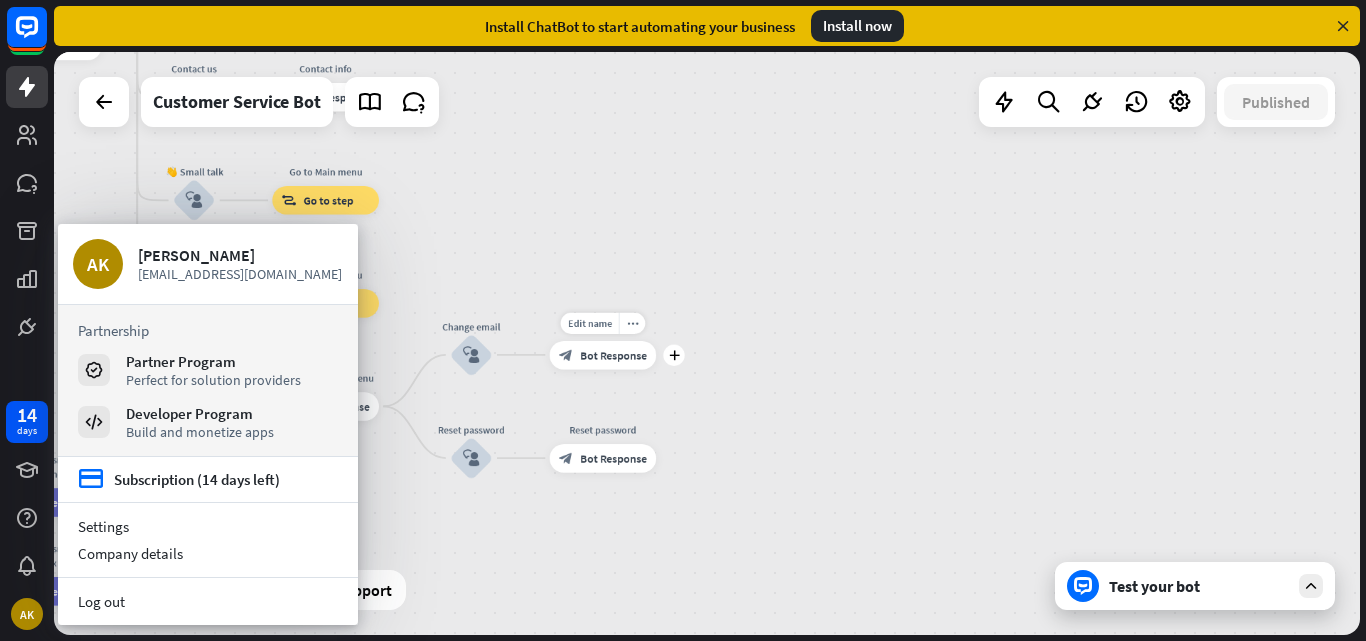 click on "Edit name   more_horiz         plus   Change email   block_bot_response   Bot Response" at bounding box center (603, 355) 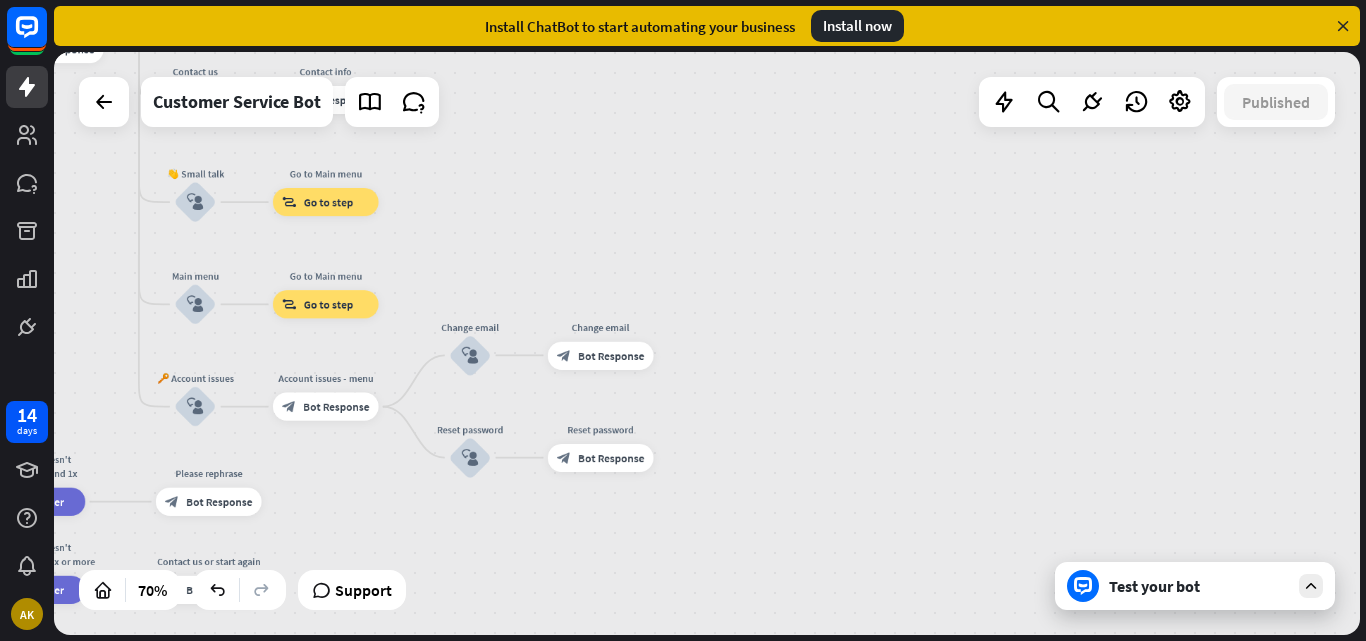 drag, startPoint x: 375, startPoint y: 281, endPoint x: 668, endPoint y: 314, distance: 294.8525 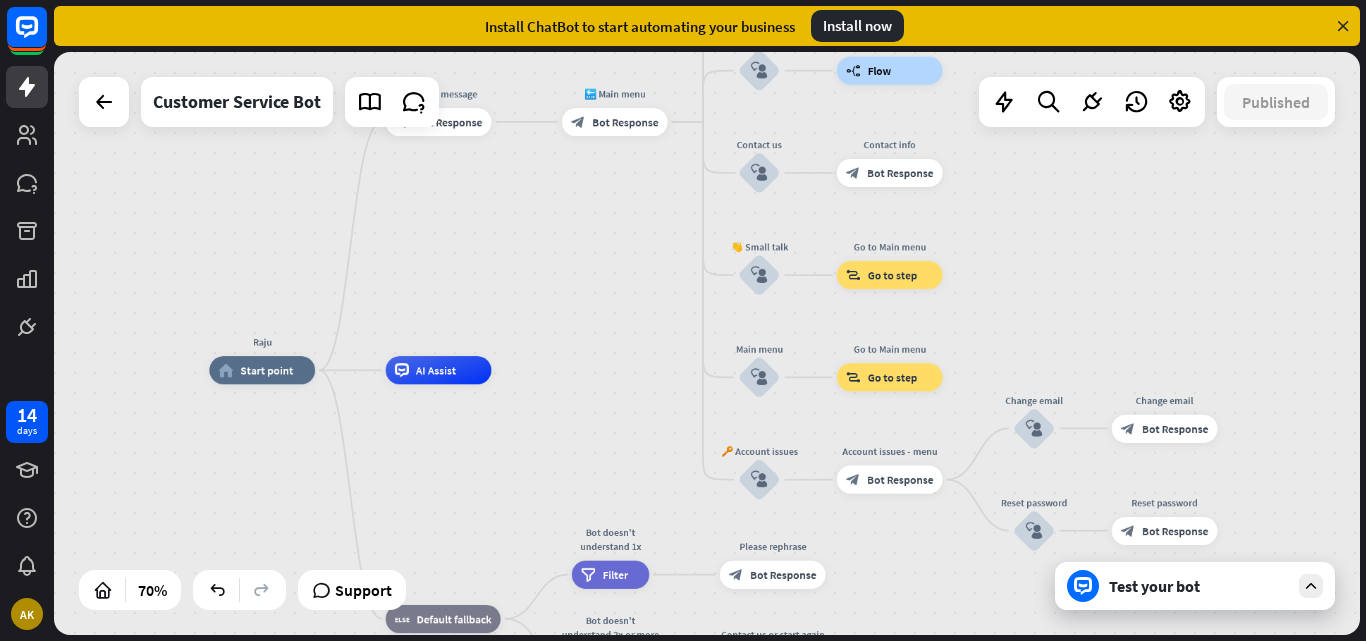 drag, startPoint x: 454, startPoint y: 223, endPoint x: 1020, endPoint y: 296, distance: 570.6882 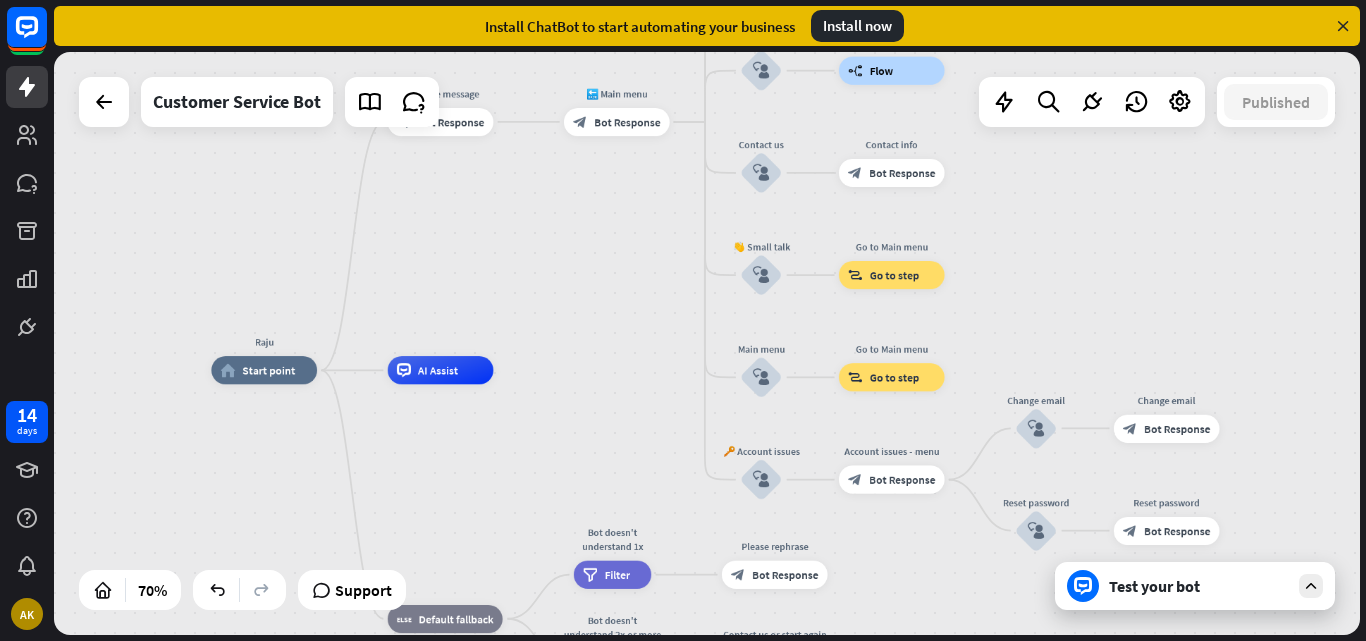 click at bounding box center [104, 102] 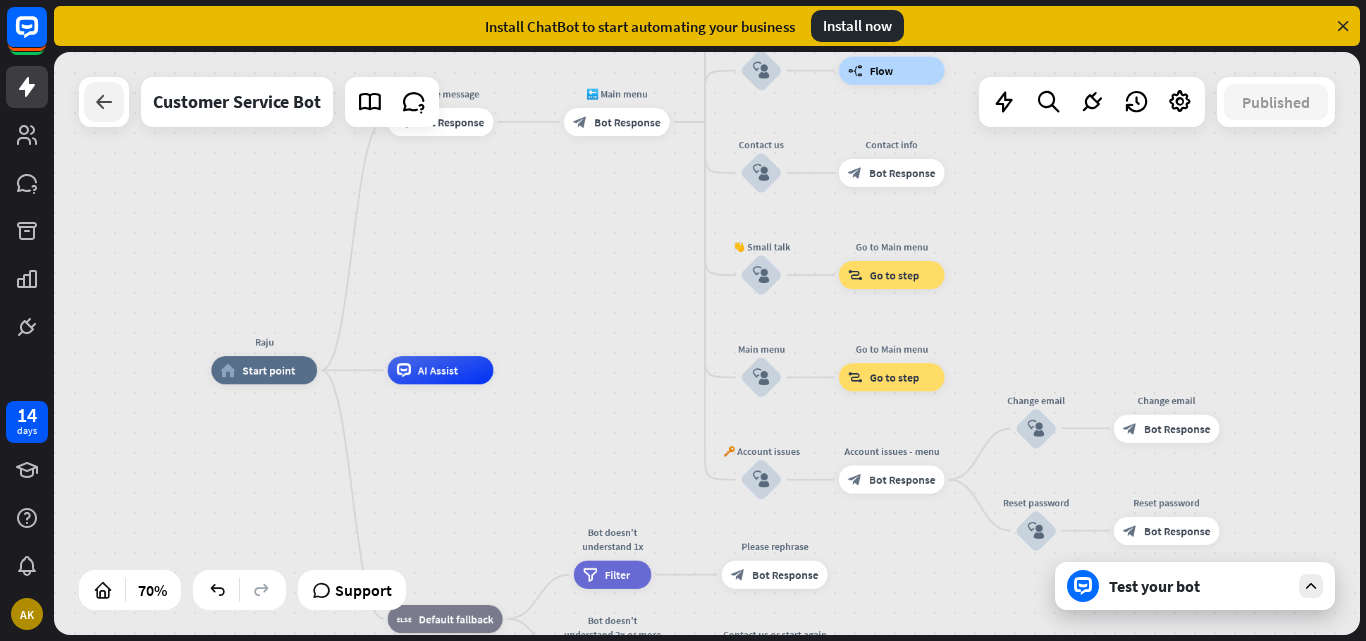 click at bounding box center [104, 102] 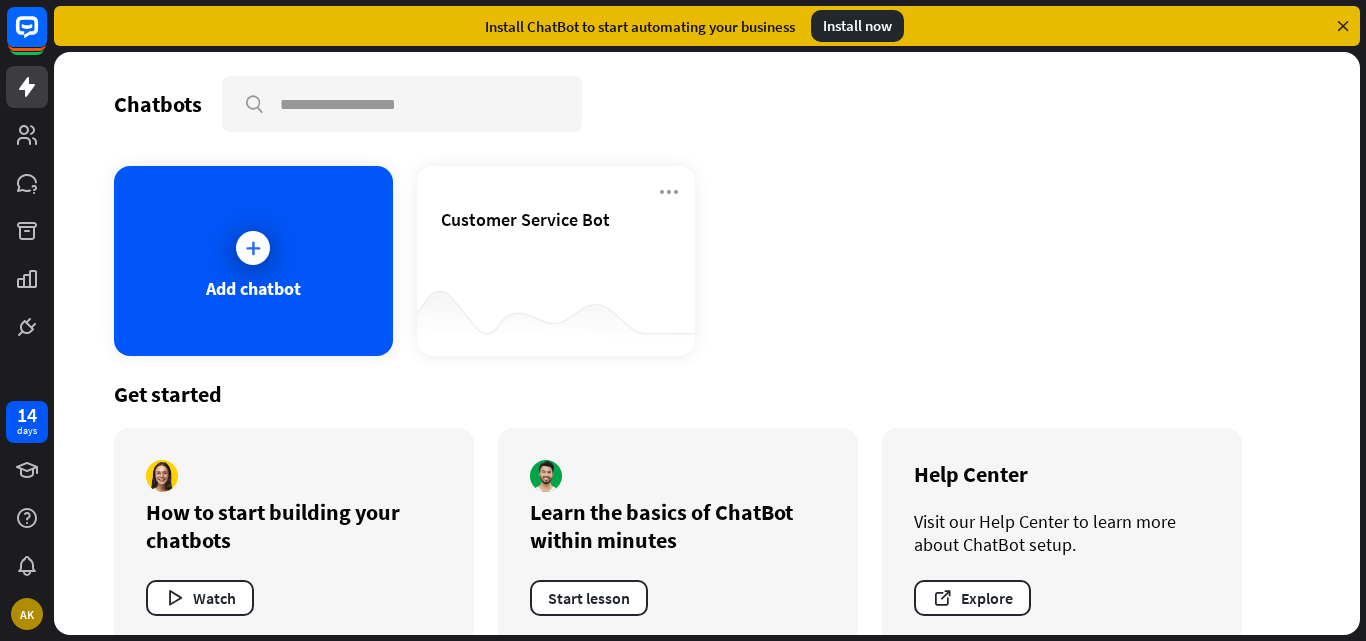 scroll, scrollTop: 37, scrollLeft: 0, axis: vertical 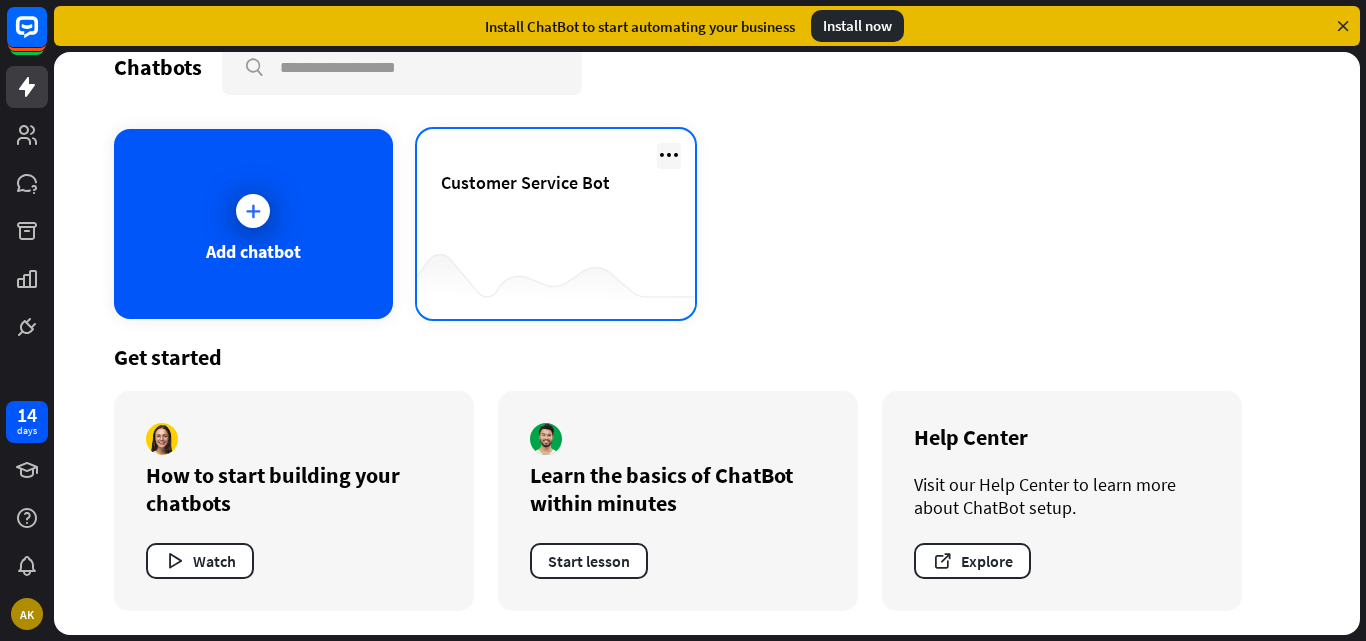 click at bounding box center (669, 155) 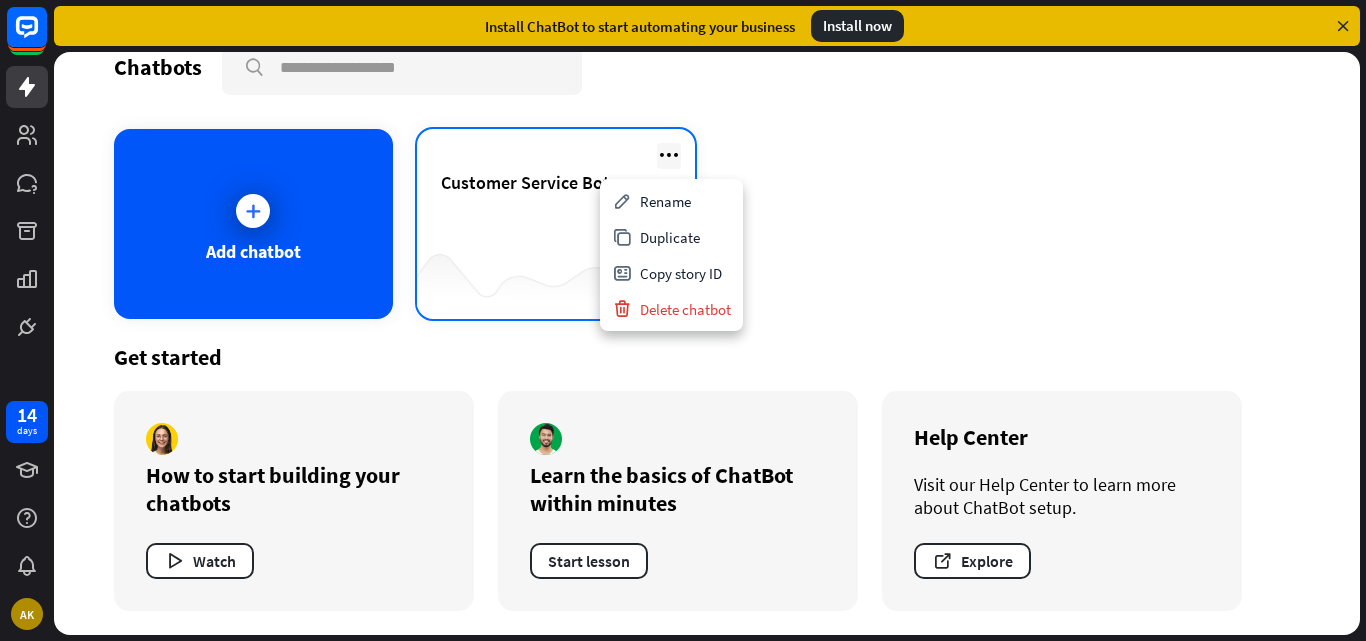 click at bounding box center (669, 155) 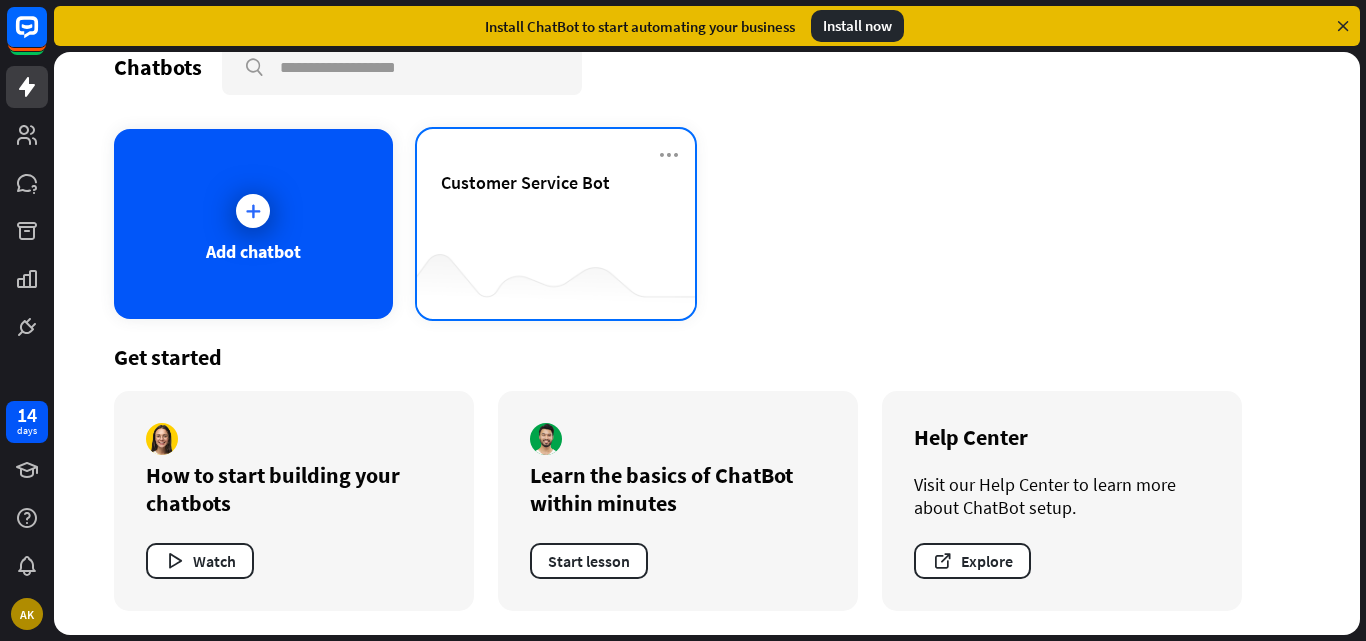 click at bounding box center (556, 279) 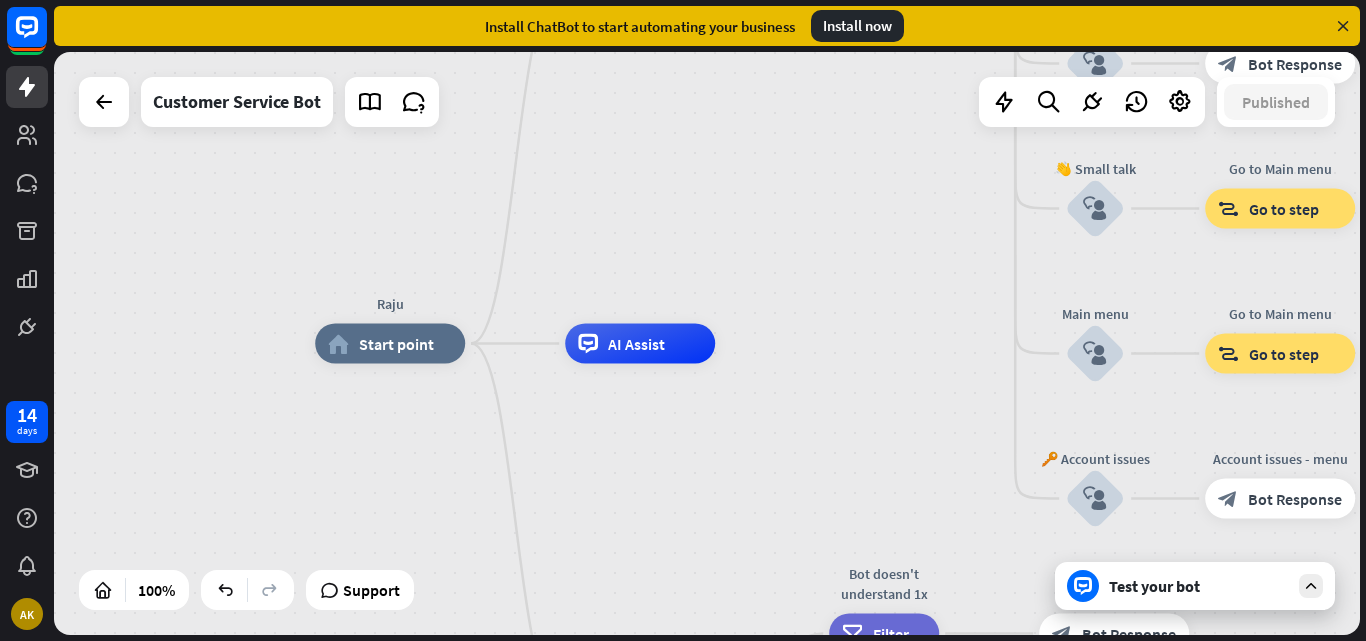 click on "Test your bot" at bounding box center (1195, 586) 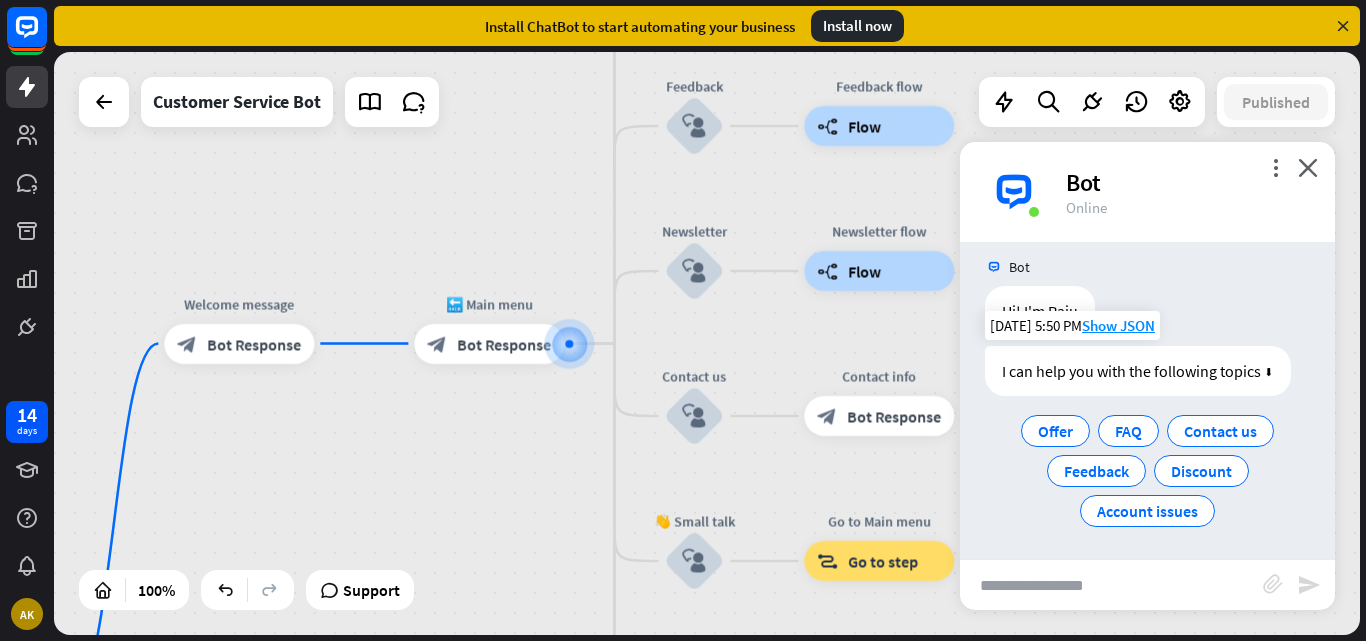 scroll, scrollTop: 16, scrollLeft: 0, axis: vertical 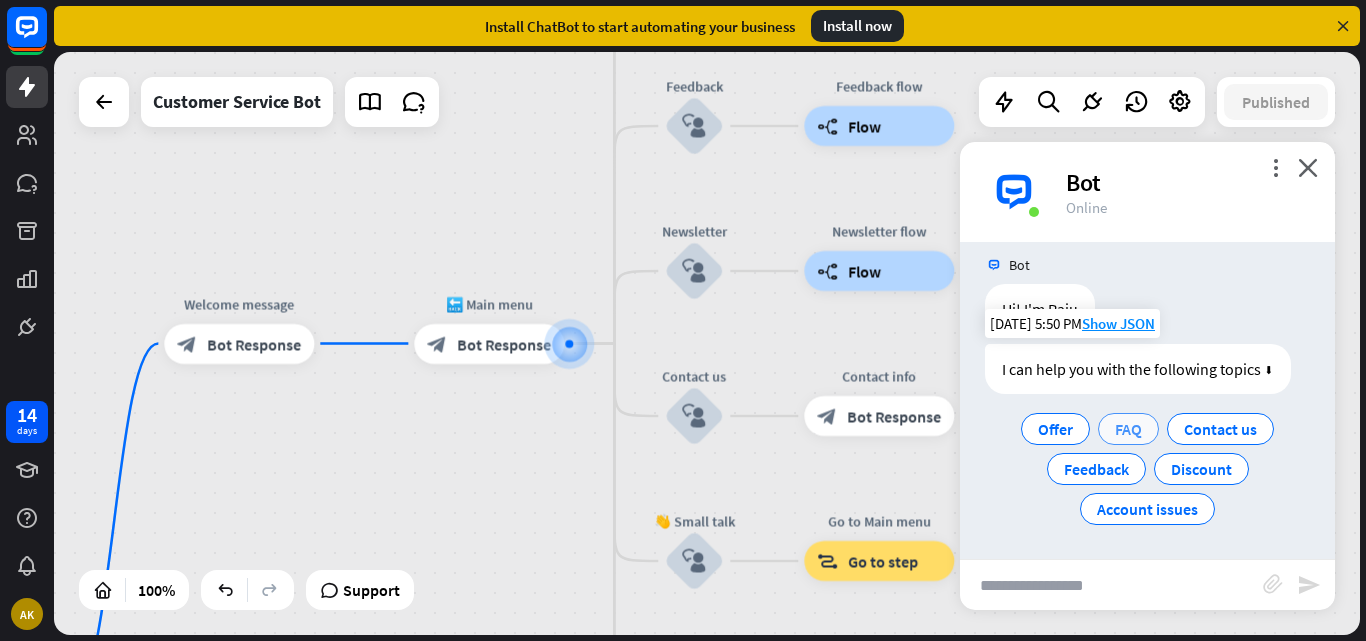 click on "FAQ" at bounding box center [1128, 429] 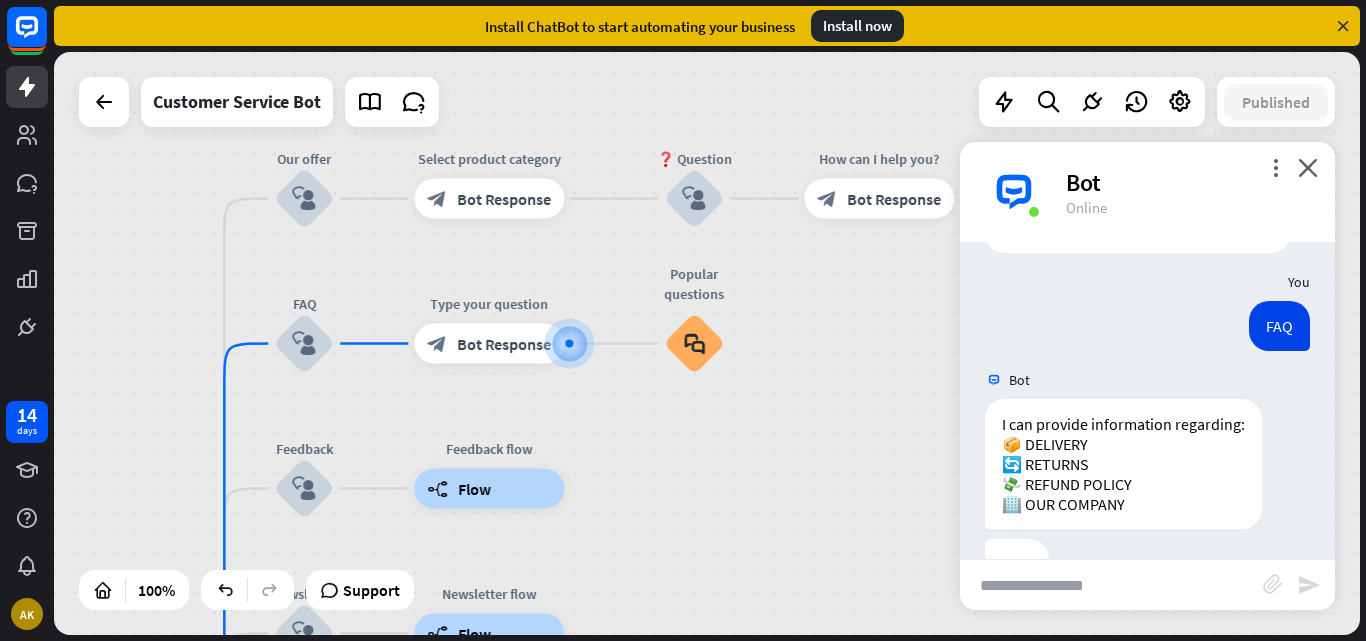 scroll, scrollTop: 217, scrollLeft: 0, axis: vertical 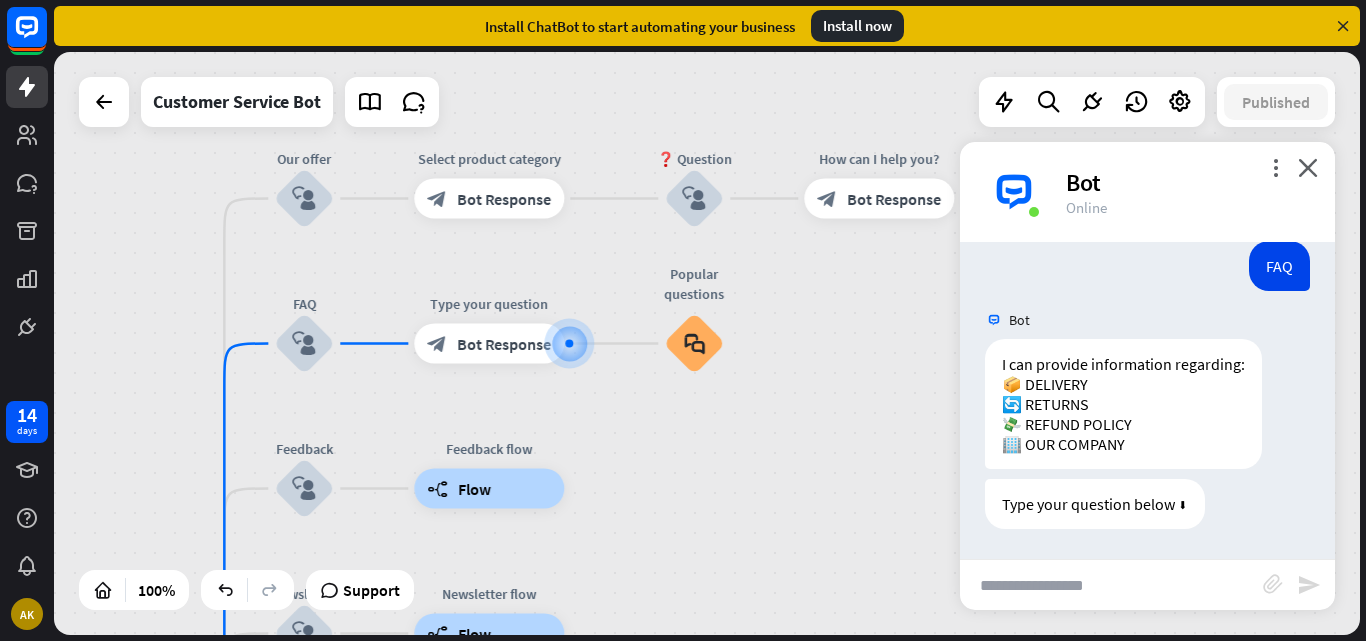click at bounding box center (1111, 585) 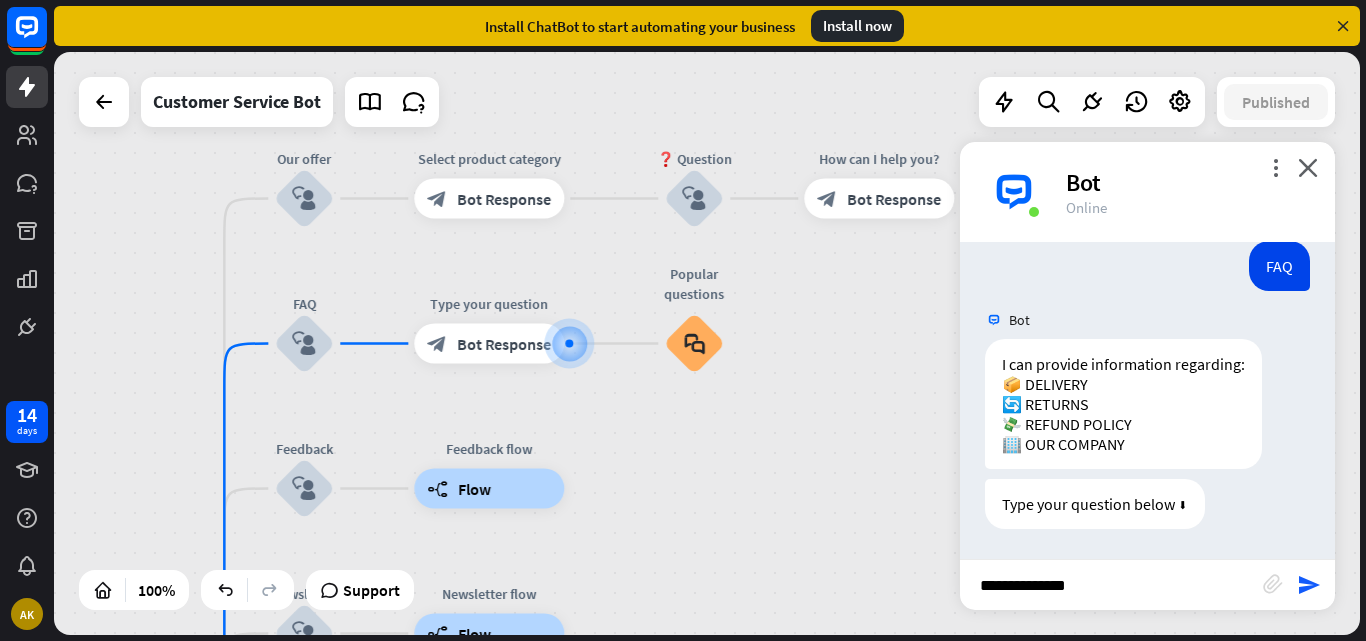 type on "**********" 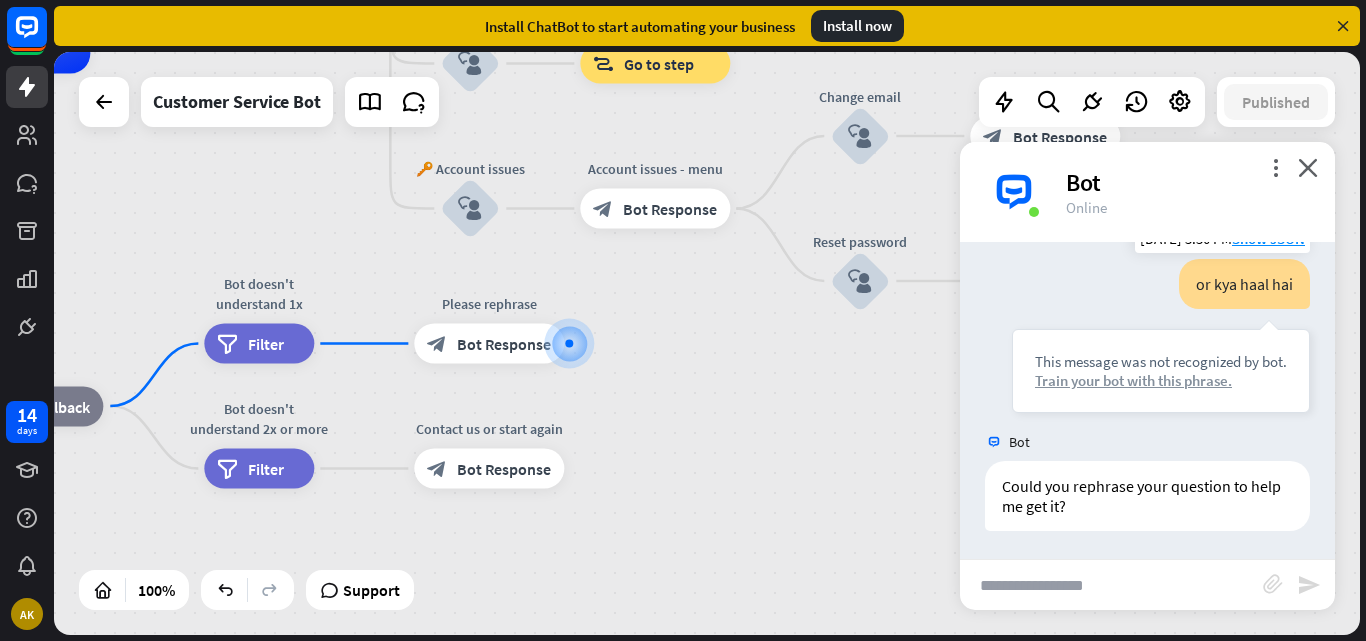 scroll, scrollTop: 537, scrollLeft: 0, axis: vertical 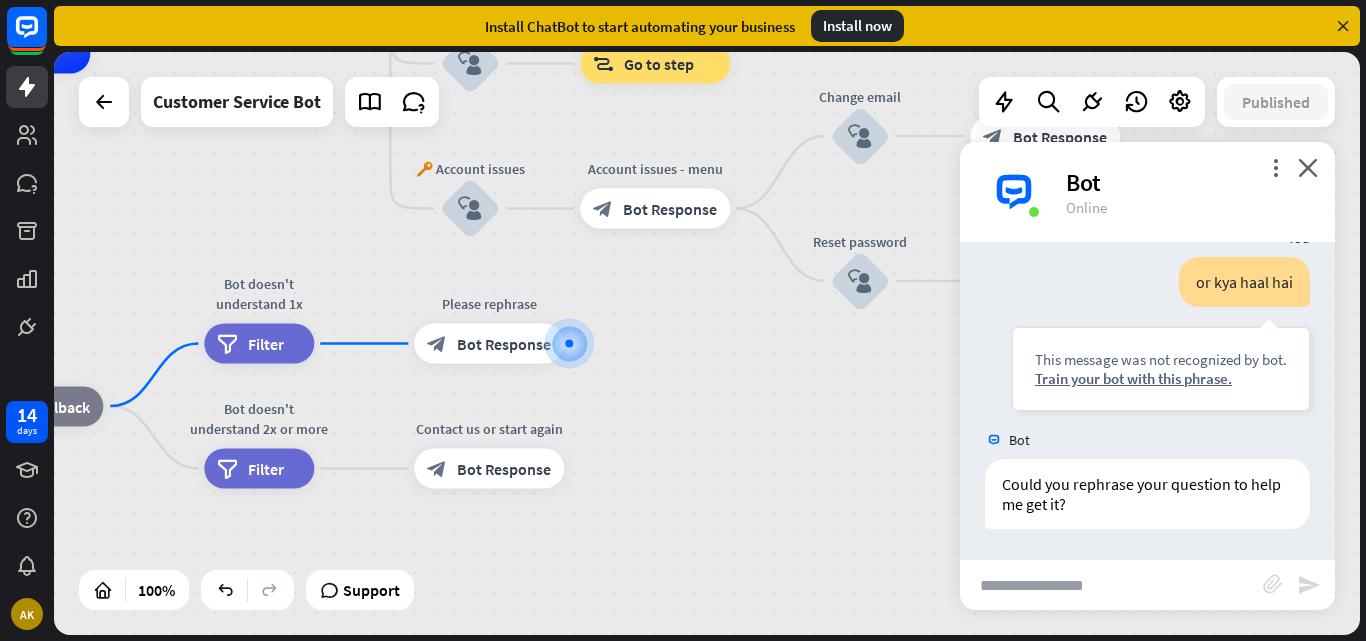 click at bounding box center (1111, 585) 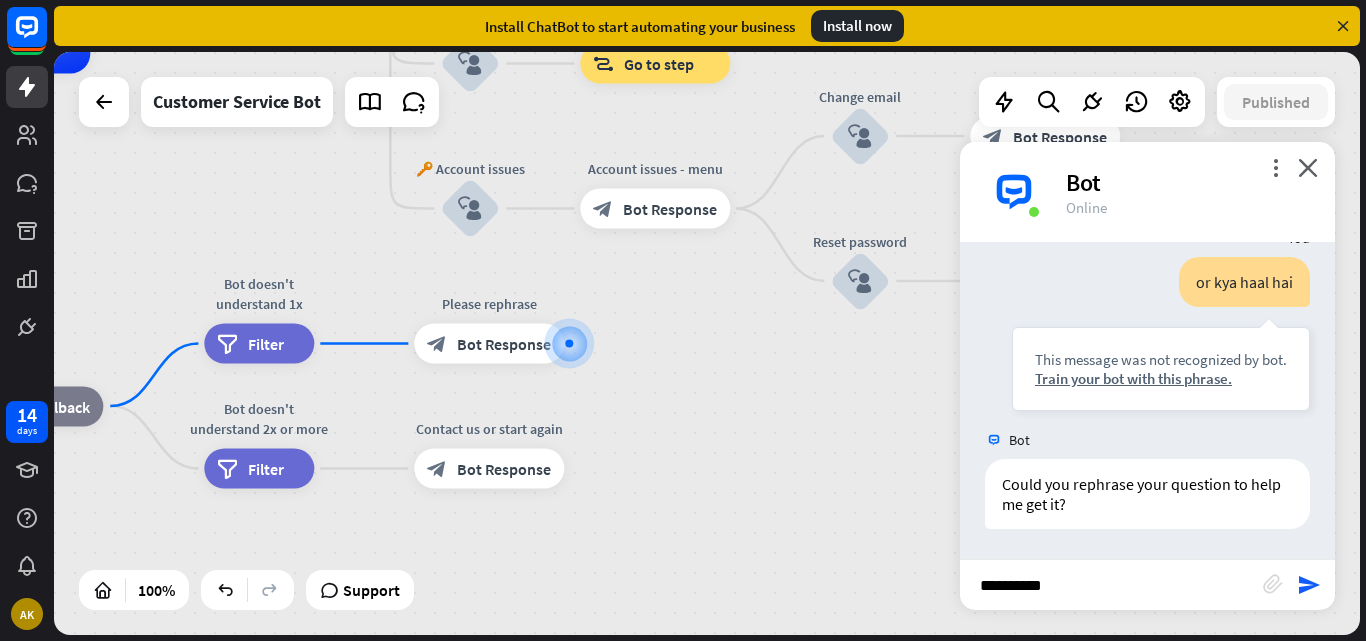 type on "**********" 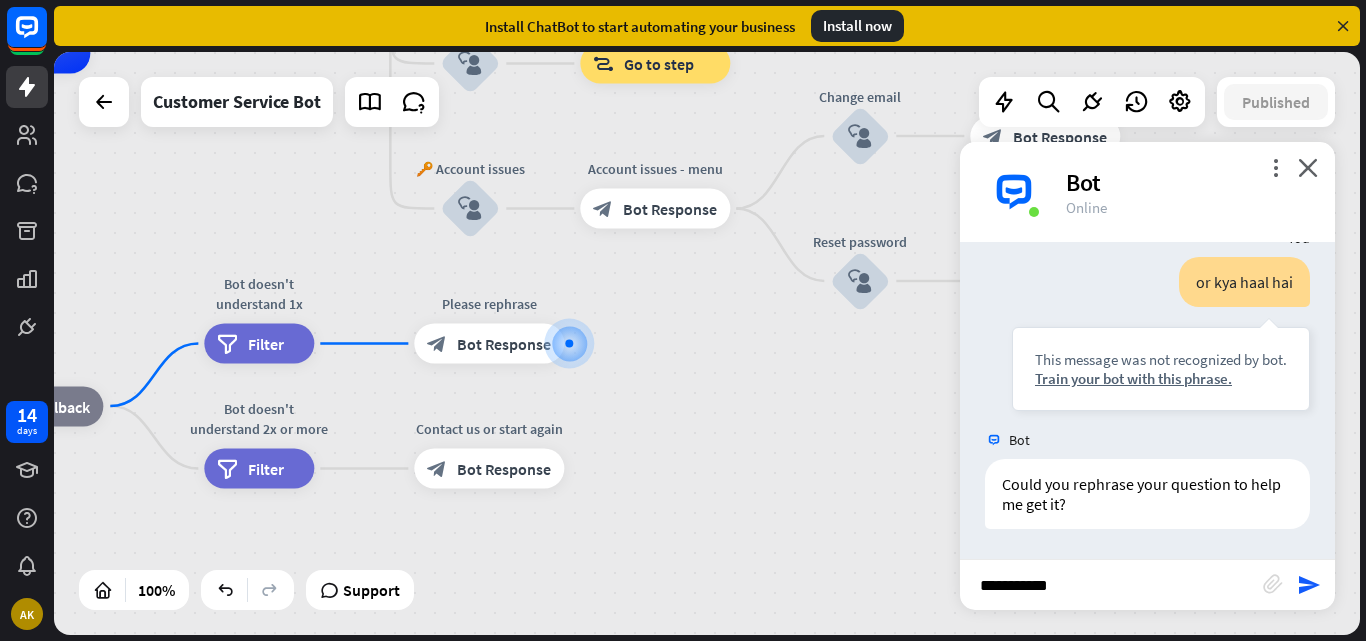 type 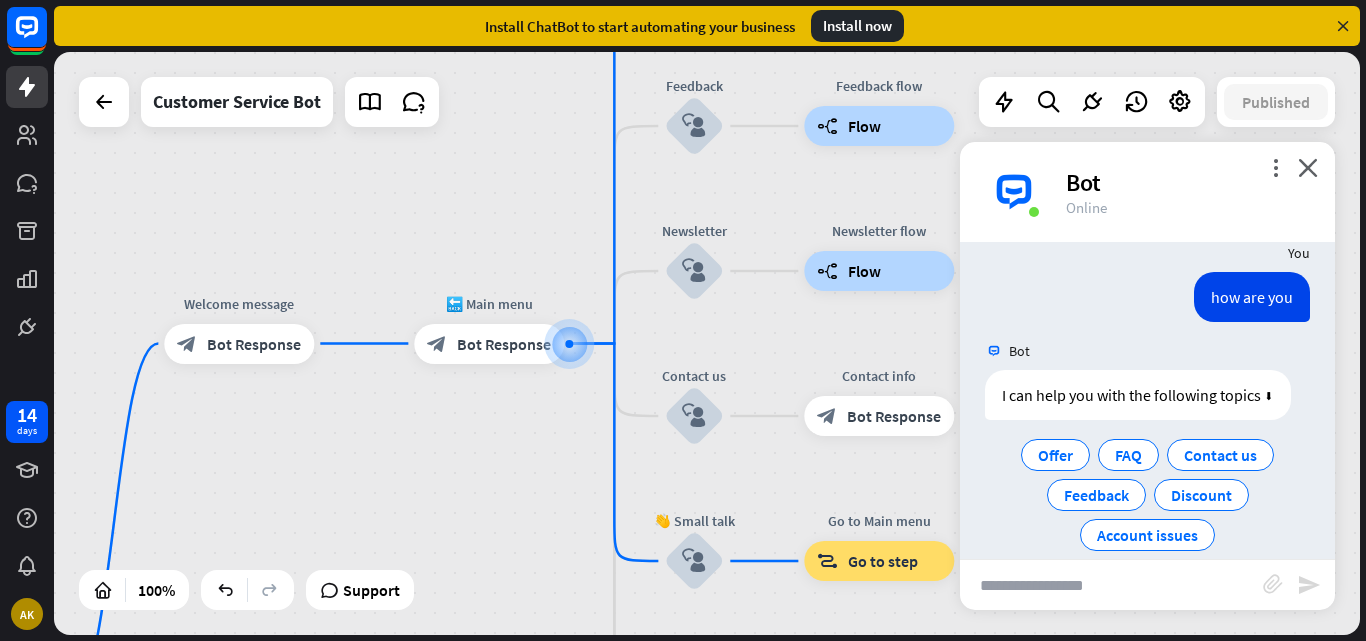 scroll, scrollTop: 868, scrollLeft: 0, axis: vertical 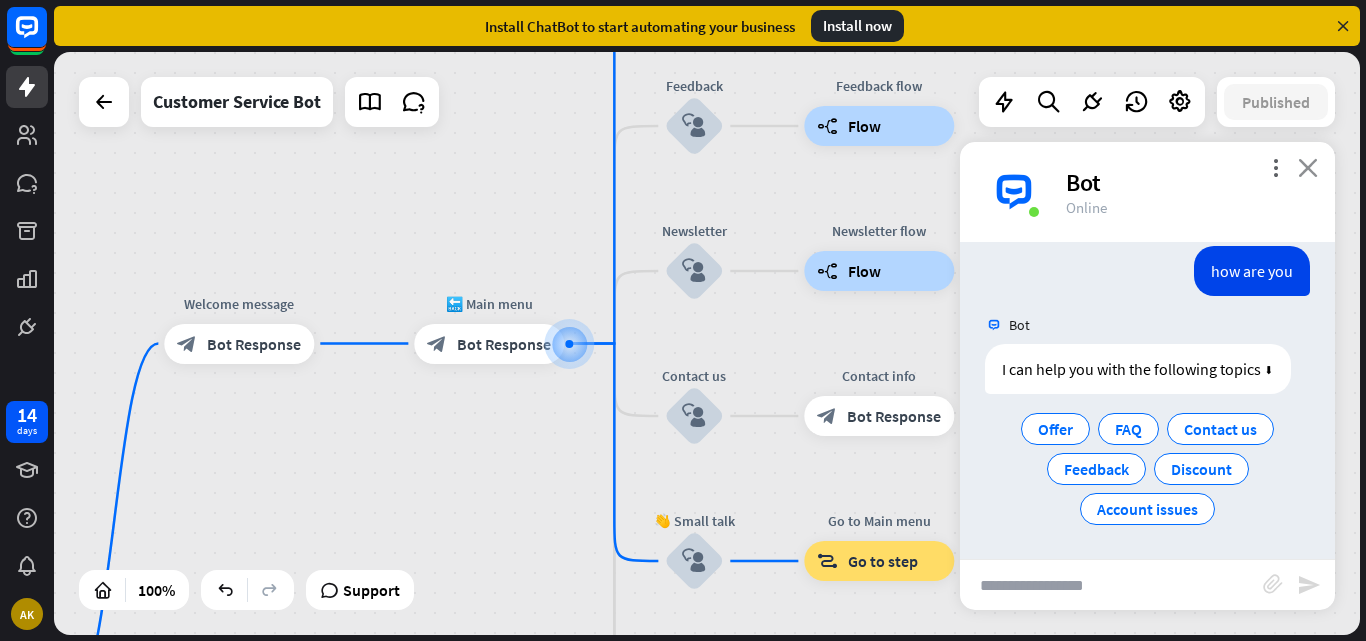 click on "close" at bounding box center [1308, 167] 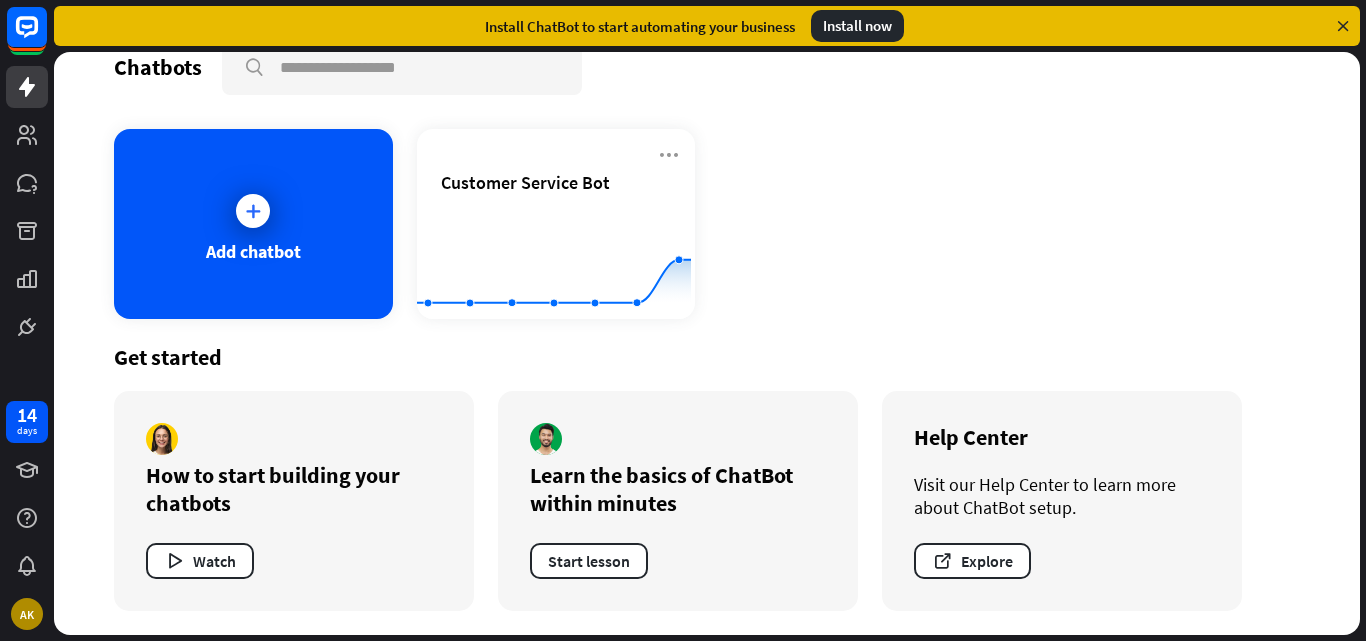scroll, scrollTop: 0, scrollLeft: 0, axis: both 